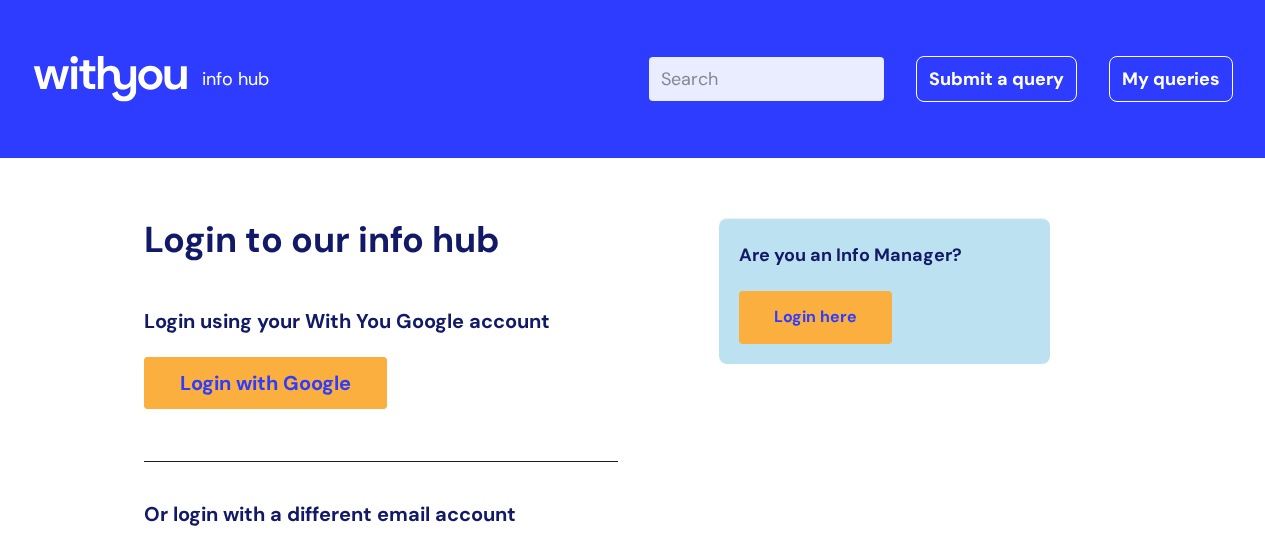 scroll, scrollTop: 305, scrollLeft: 0, axis: vertical 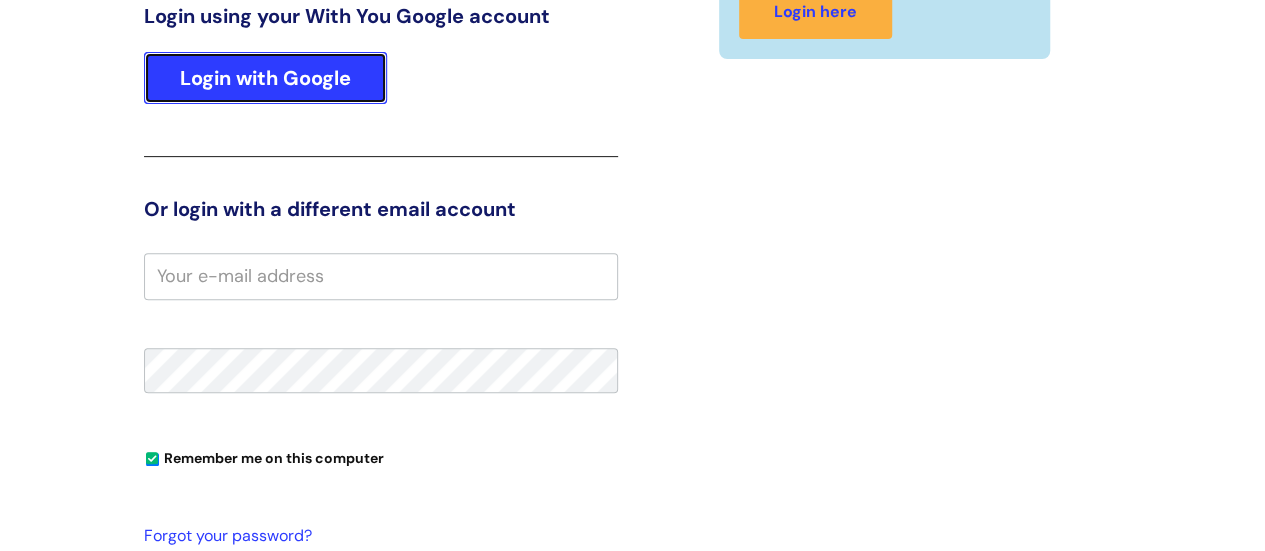 click on "Login with Google" at bounding box center (265, 78) 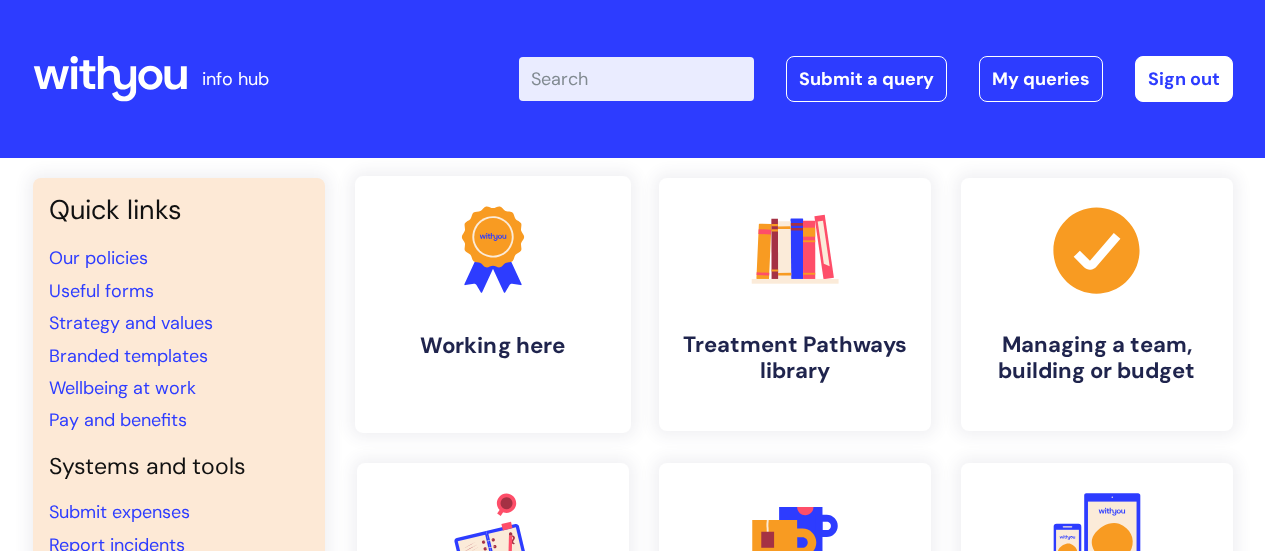 scroll, scrollTop: 0, scrollLeft: 0, axis: both 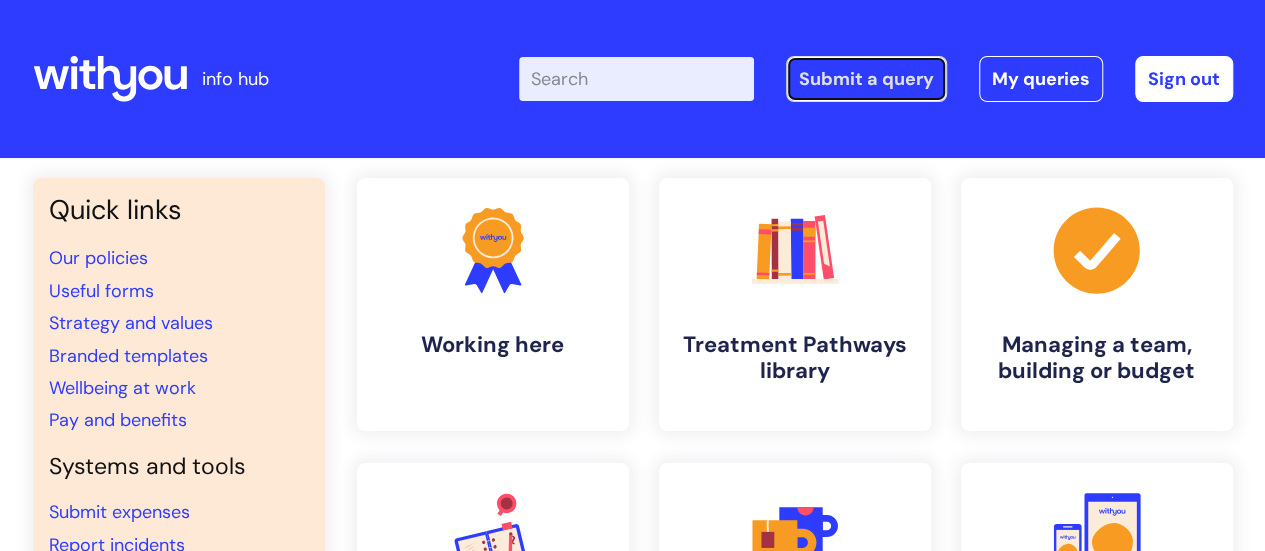 click on "Submit a query" at bounding box center [866, 79] 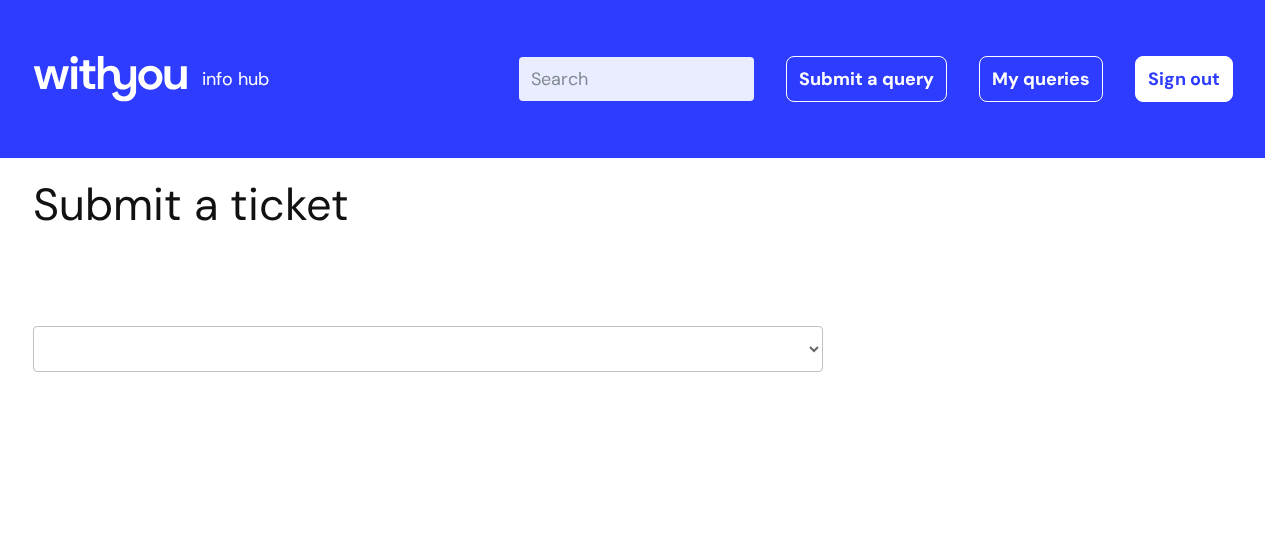 scroll, scrollTop: 0, scrollLeft: 0, axis: both 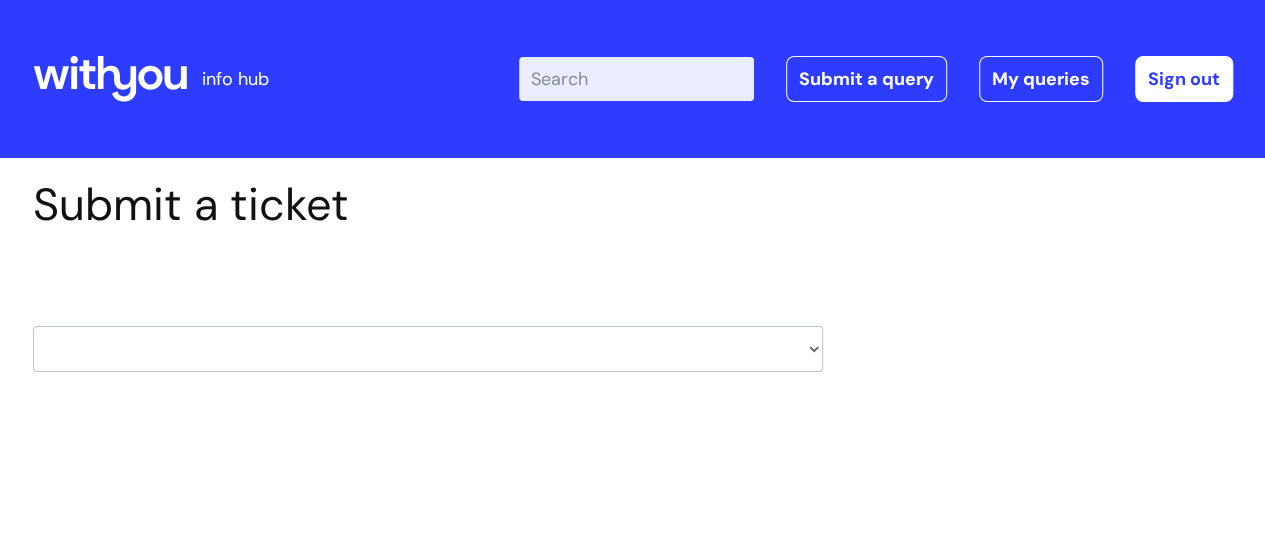 click on "HR / People
IT and Support
Clinical Drug Alerts
Finance Accounts
Data Support Team
Data Protection
External Communications
Learning and Development
Information Requests & Reports - Data Analysts
Insurance
Internal Communications
Pensions
Surrey NHS Talking Therapies
Payroll
Safeguarding" at bounding box center [428, 349] 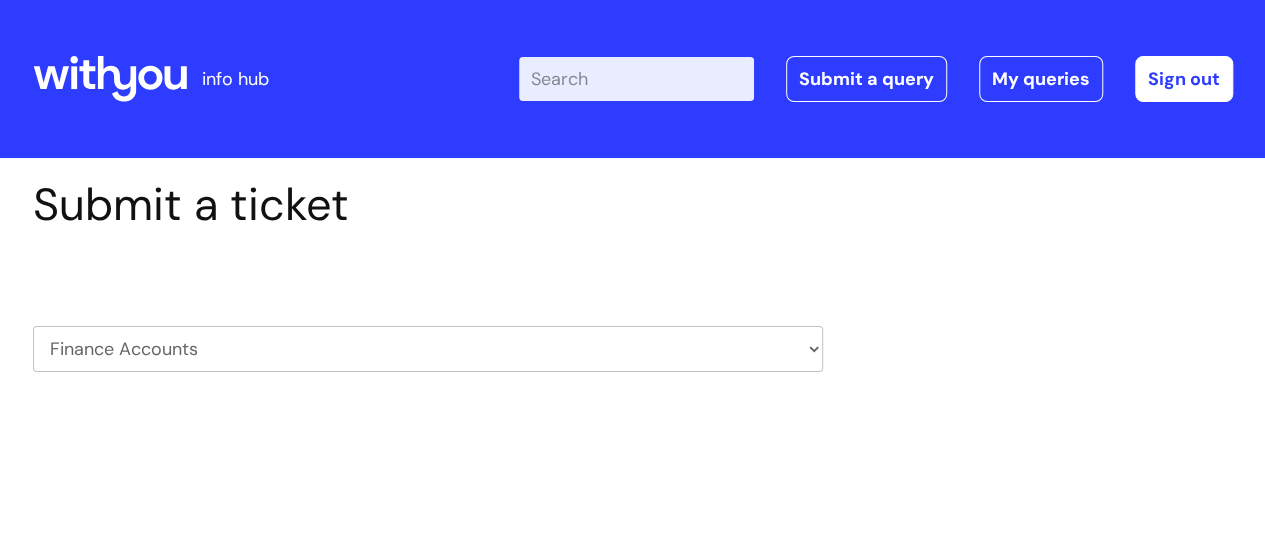 click on "HR / People
IT and Support
Clinical Drug Alerts
Finance Accounts
Data Support Team
Data Protection
External Communications
Learning and Development
Information Requests & Reports - Data Analysts
Insurance
Internal Communications
Pensions
Surrey NHS Talking Therapies
Payroll
Safeguarding" at bounding box center [428, 349] 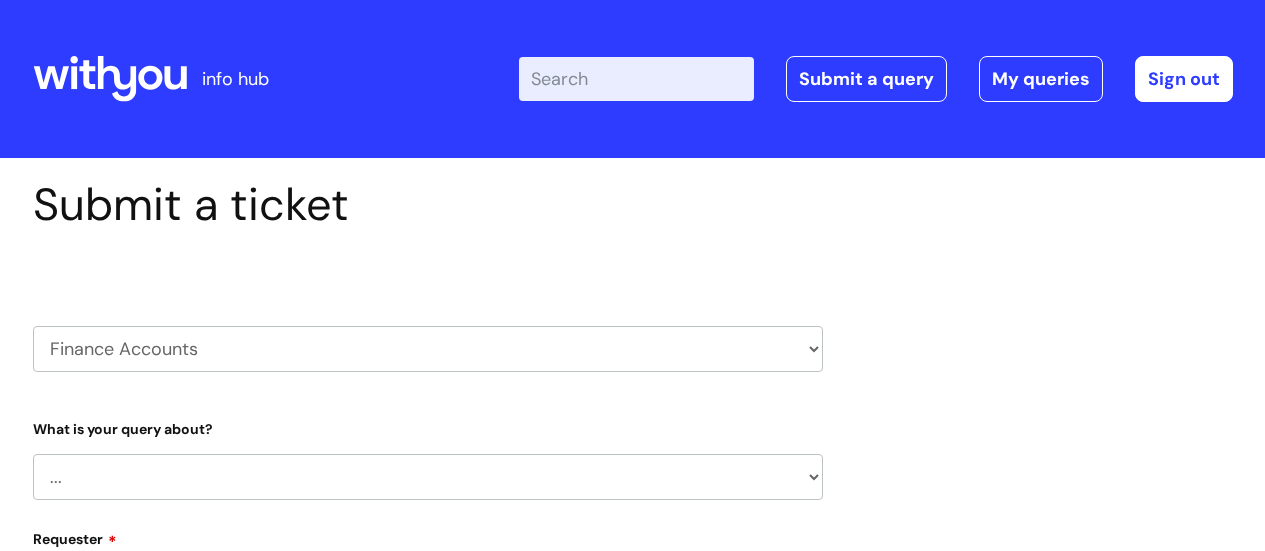 scroll, scrollTop: 0, scrollLeft: 0, axis: both 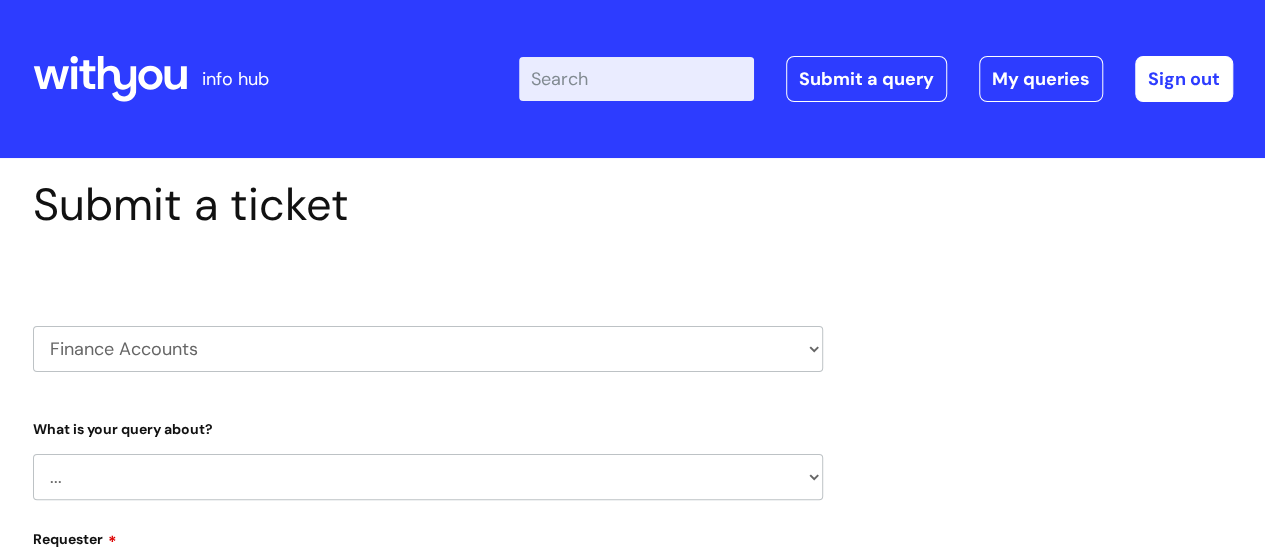 click on "What is your query about?" at bounding box center [428, 427] 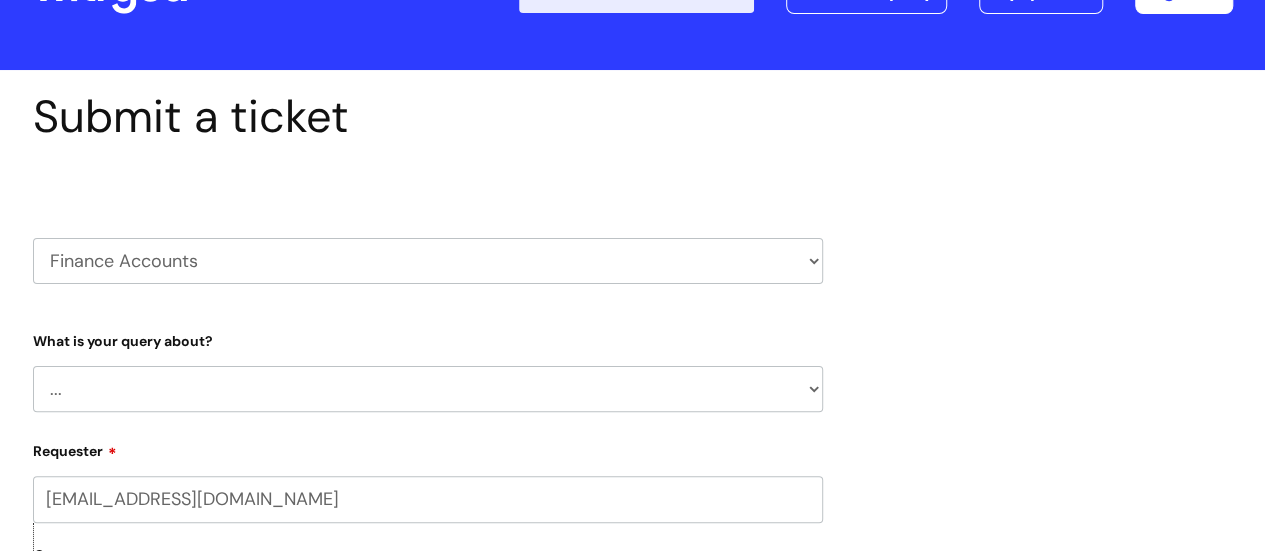 scroll, scrollTop: 200, scrollLeft: 0, axis: vertical 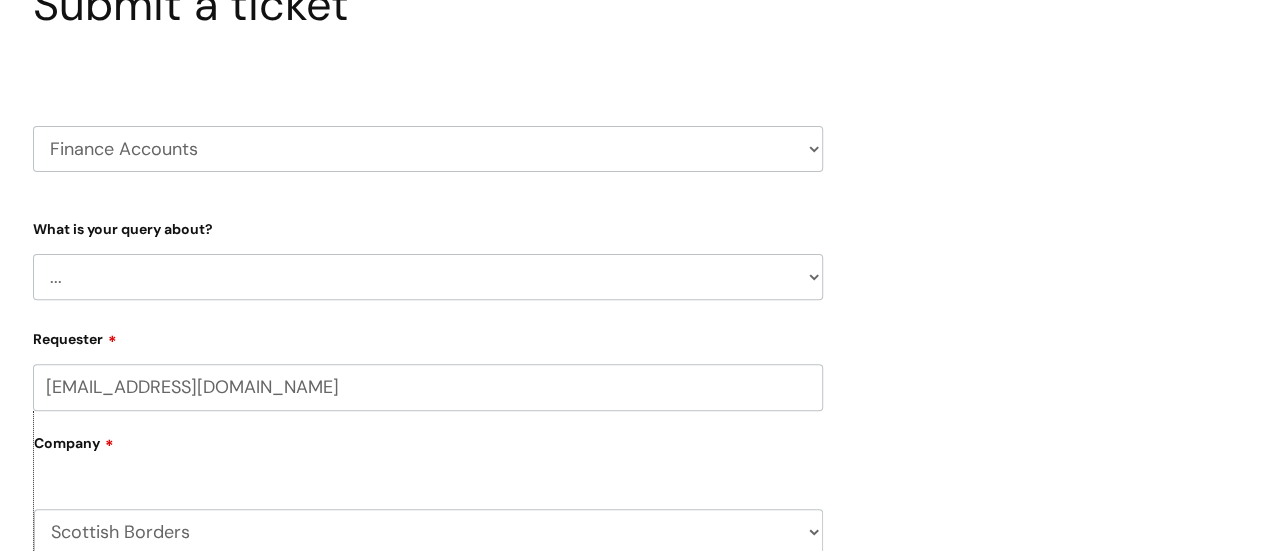 click on "...
Finance Systems
Finance Requests (inc. Expenses)
Invoices
Research" at bounding box center (428, 277) 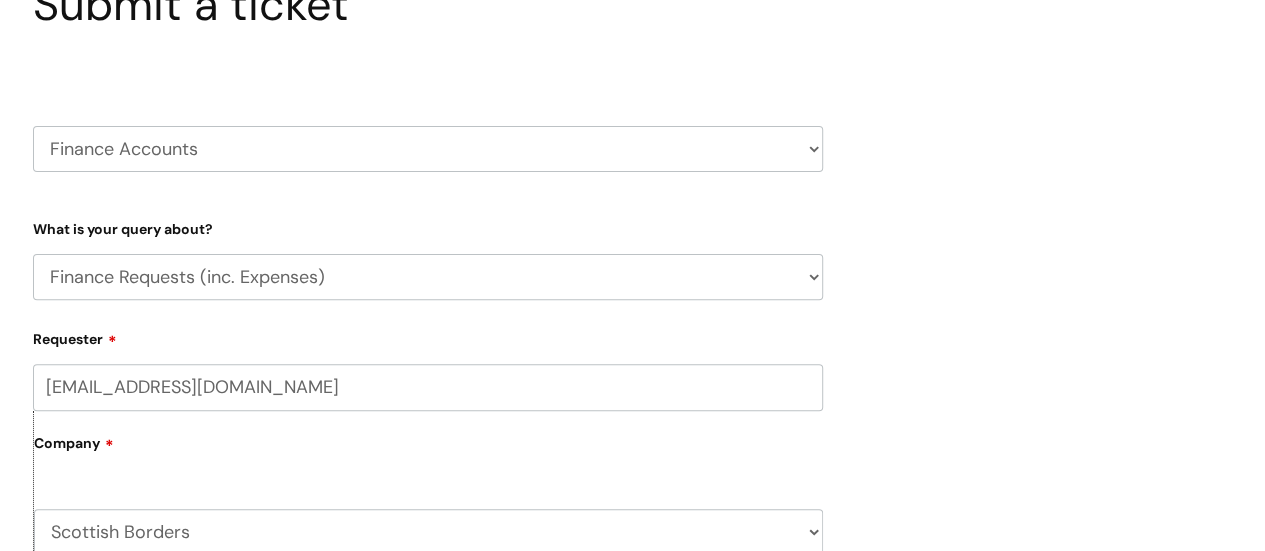 click on "...
Finance Systems
Finance Requests (inc. Expenses)
Invoices
Research" at bounding box center [428, 277] 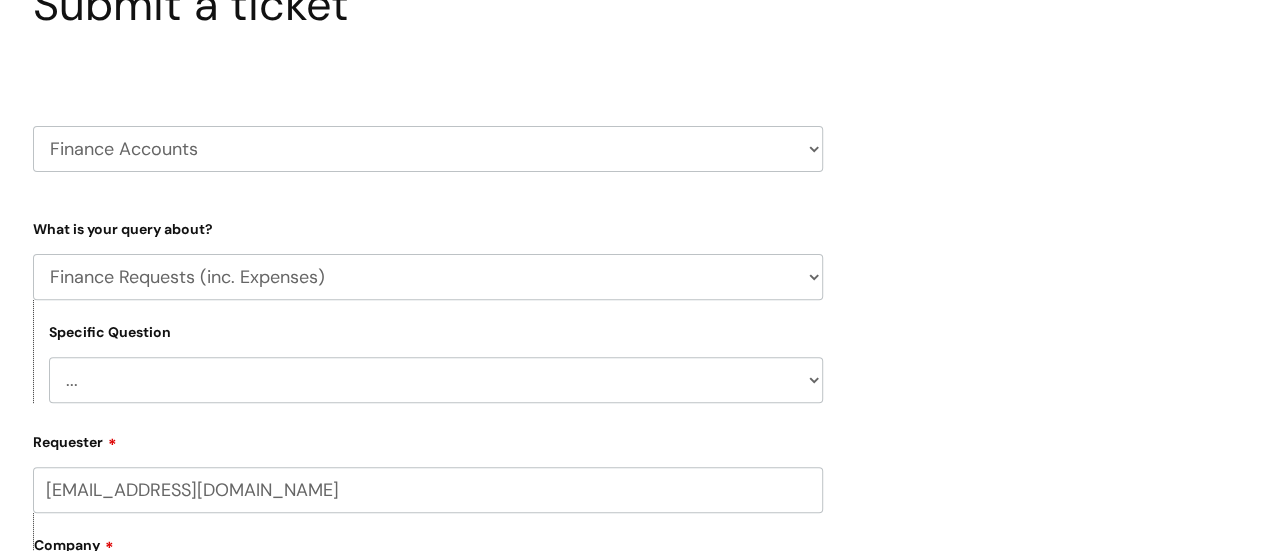 click on "Submit a ticket
HR / People
IT and Support
Clinical Drug Alerts
Finance Accounts
Data Support Team
Data Protection
External Communications
Learning and Development
Information Requests & Reports - Data Analysts
Insurance
Internal Communications
Pensions
Surrey NHS Talking Therapies
..." at bounding box center (633, 605) 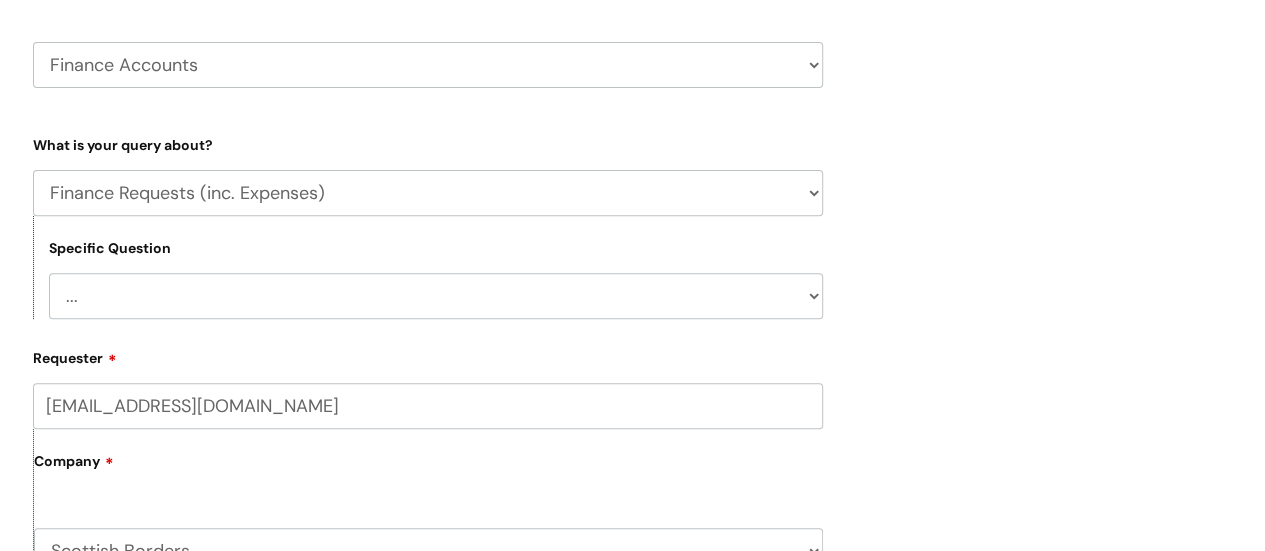 scroll, scrollTop: 400, scrollLeft: 0, axis: vertical 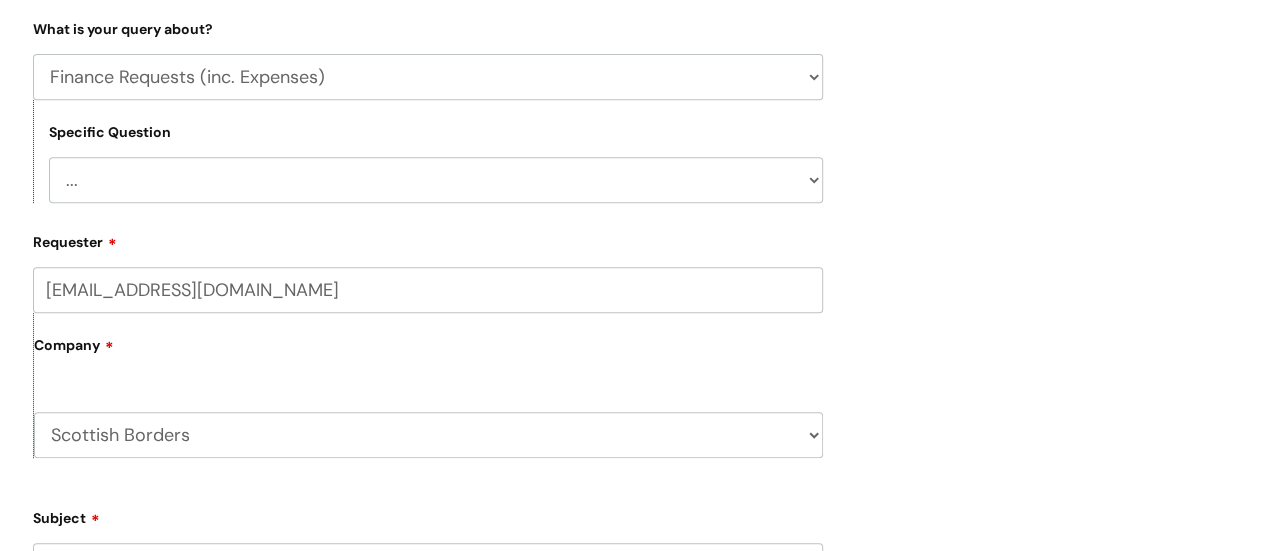 click on "... Budgets Expenses Getting Edits/Revisions New Supplier Purchase cards/ Petty Cash Cards" at bounding box center (436, 180) 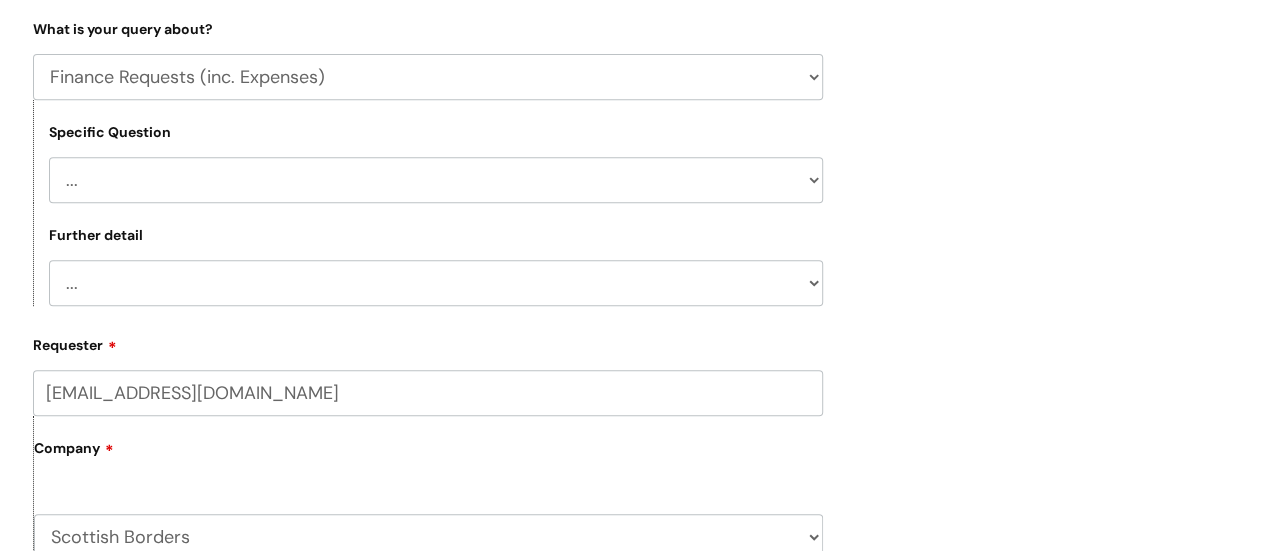 click on "Submit a ticket
HR / People
IT and Support
Clinical Drug Alerts
Finance Accounts
Data Support Team
Data Protection
External Communications
Learning and Development
Information Requests & Reports - Data Analysts
Insurance
Internal Communications
Pensions
Surrey NHS Talking Therapies
..." at bounding box center (633, 456) 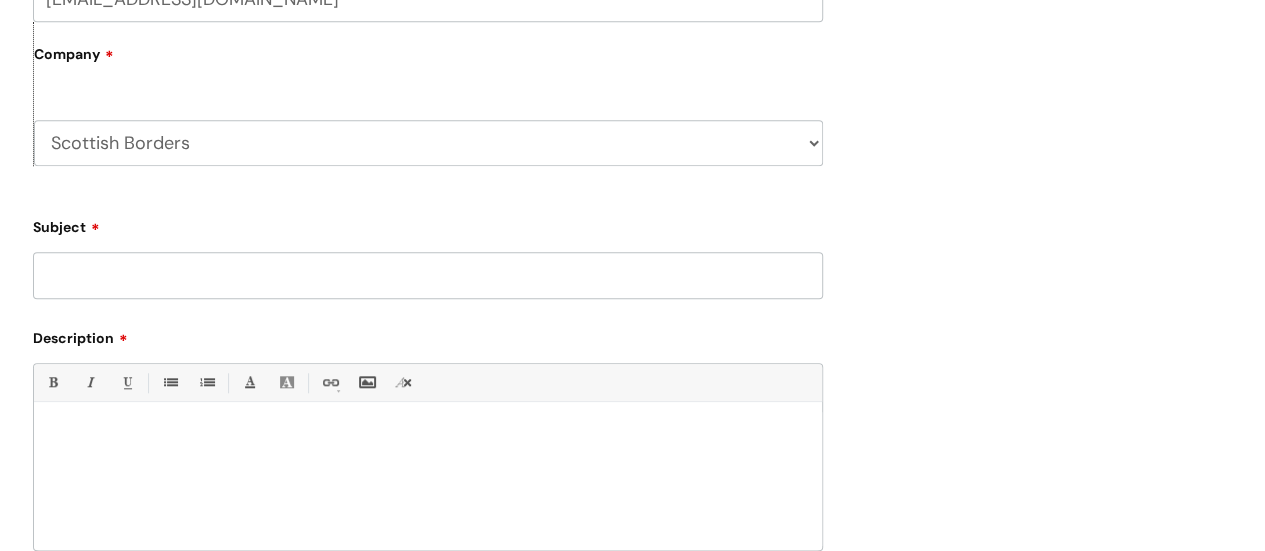 scroll, scrollTop: 900, scrollLeft: 0, axis: vertical 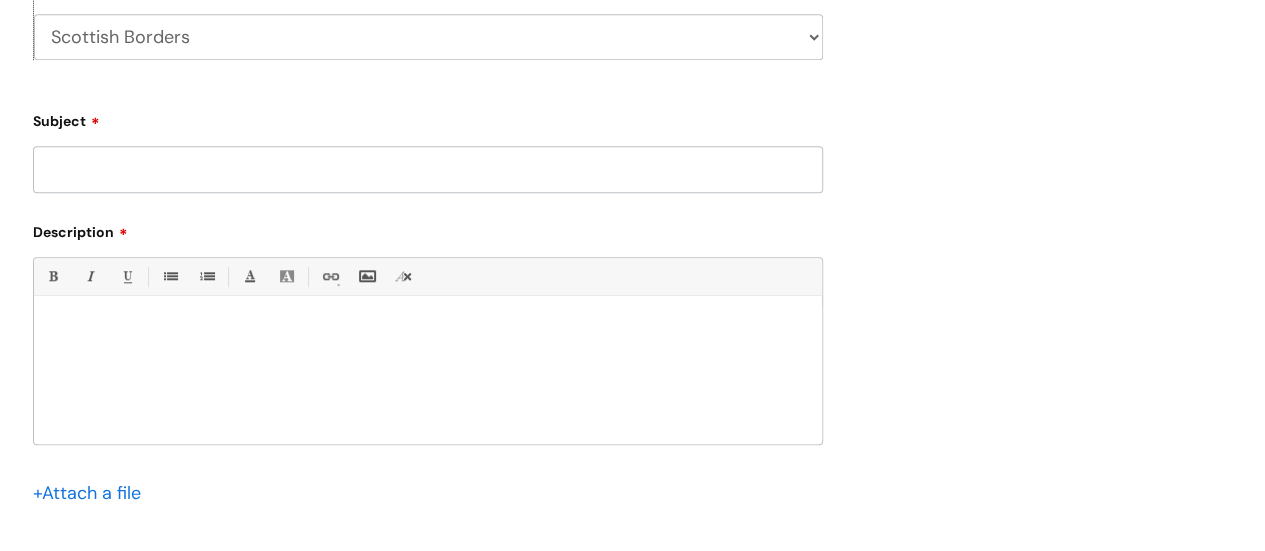 click on "Subject" at bounding box center [428, 169] 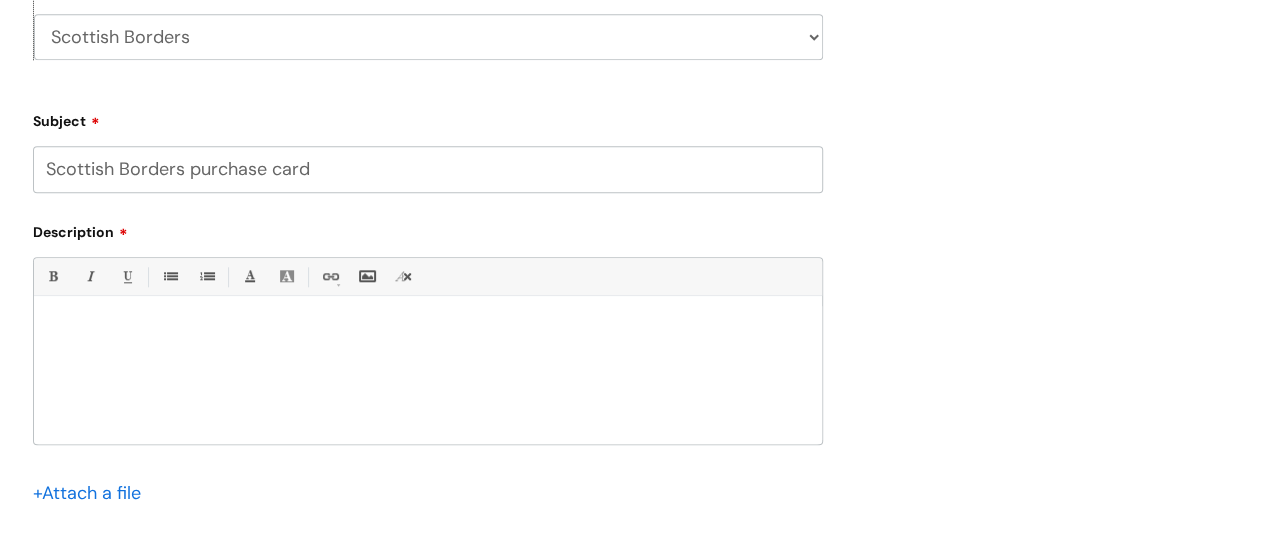 type on "Scottish Borders purchase card" 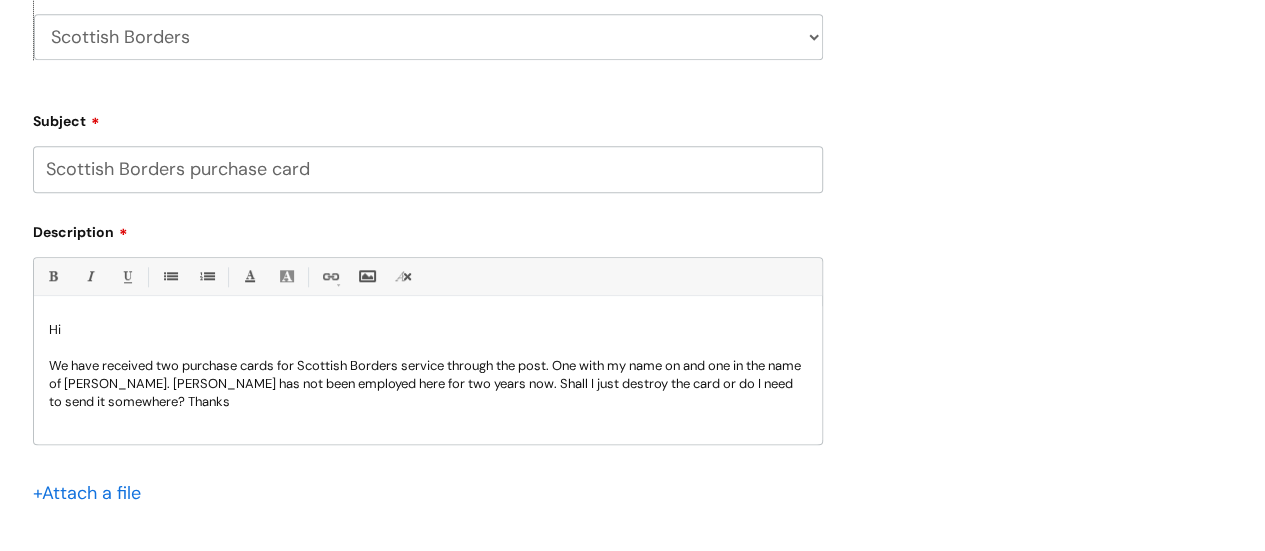 scroll, scrollTop: 1100, scrollLeft: 0, axis: vertical 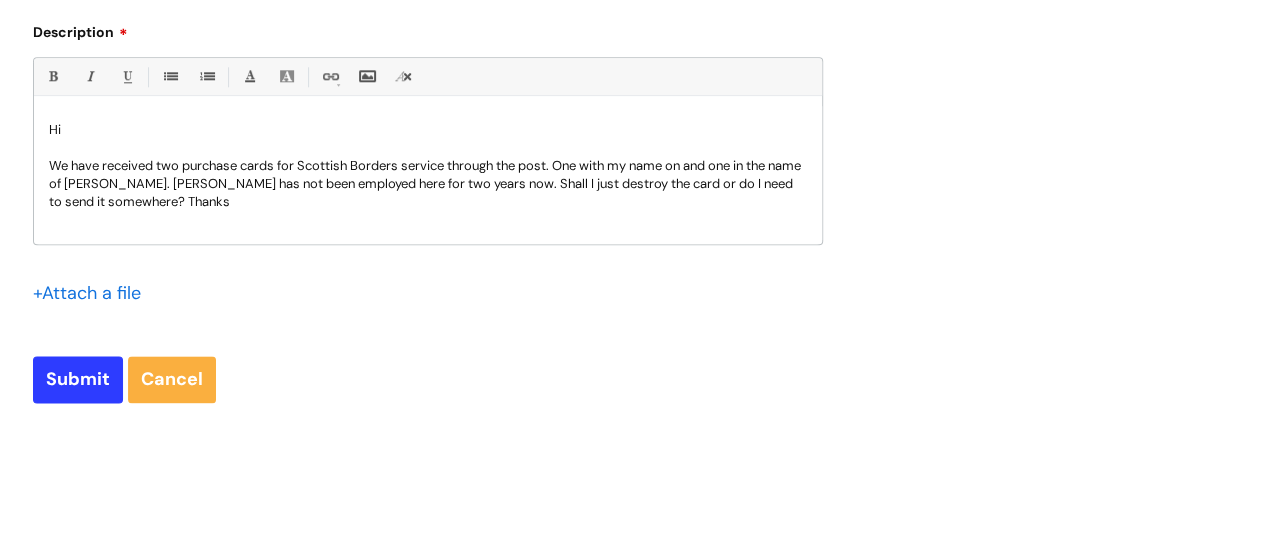 click on "We have received two purchase cards for Scottish Borders service through the post. One with my name on and one in the name of Lorna Peddie. Lorna has not been employed here for two years now. Shall I just destroy the card or do I need to send it somewhere? Thanks" at bounding box center (428, 184) 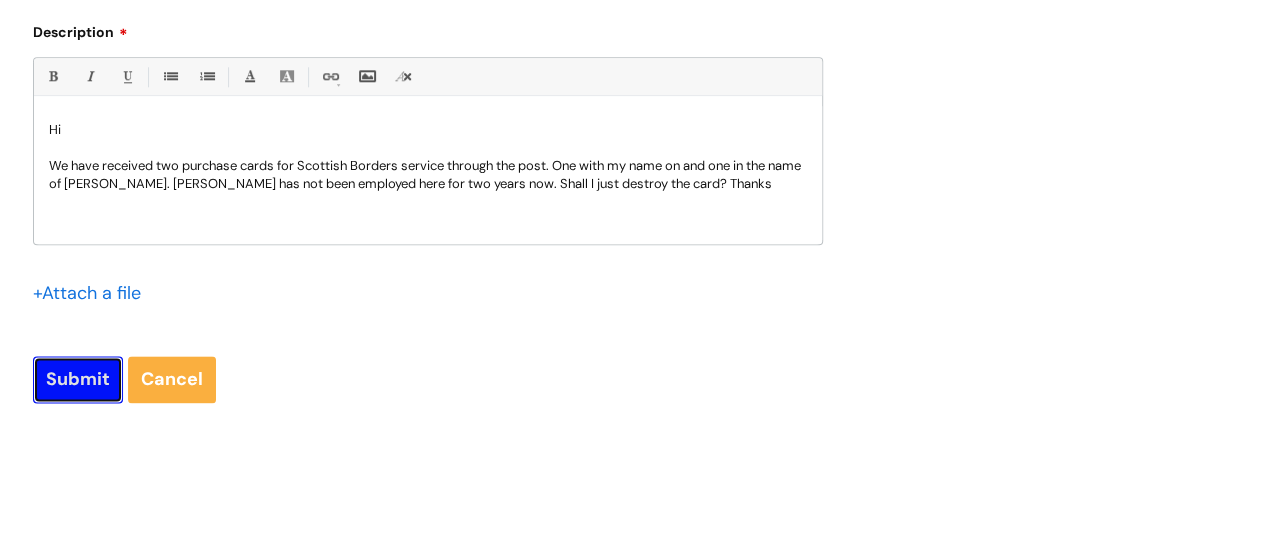 click on "Submit" at bounding box center (78, 379) 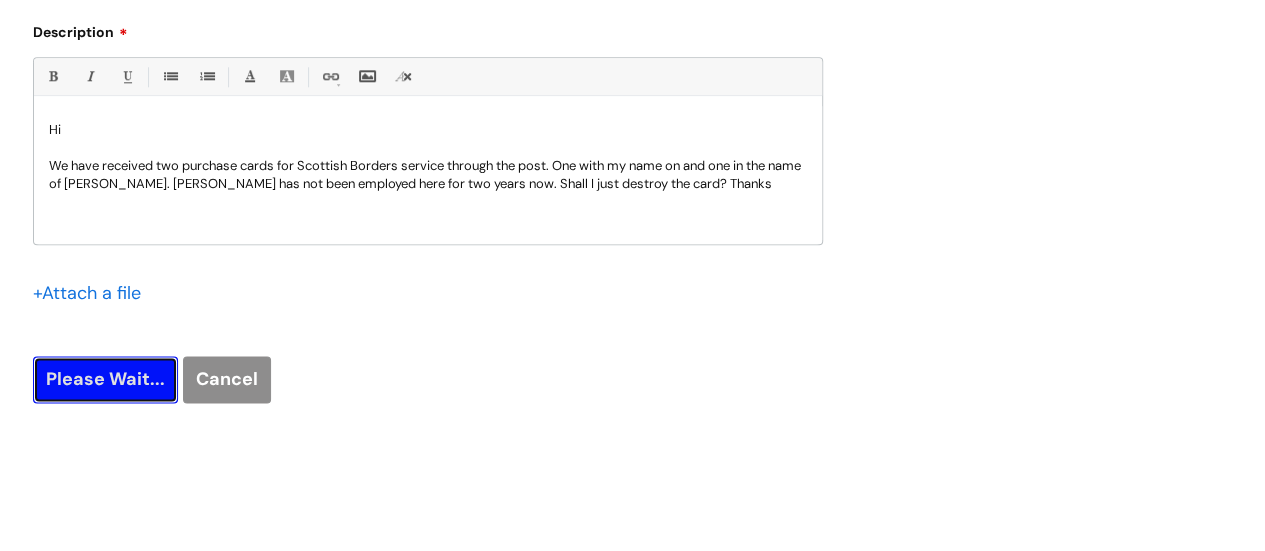 type on "Please Wait..." 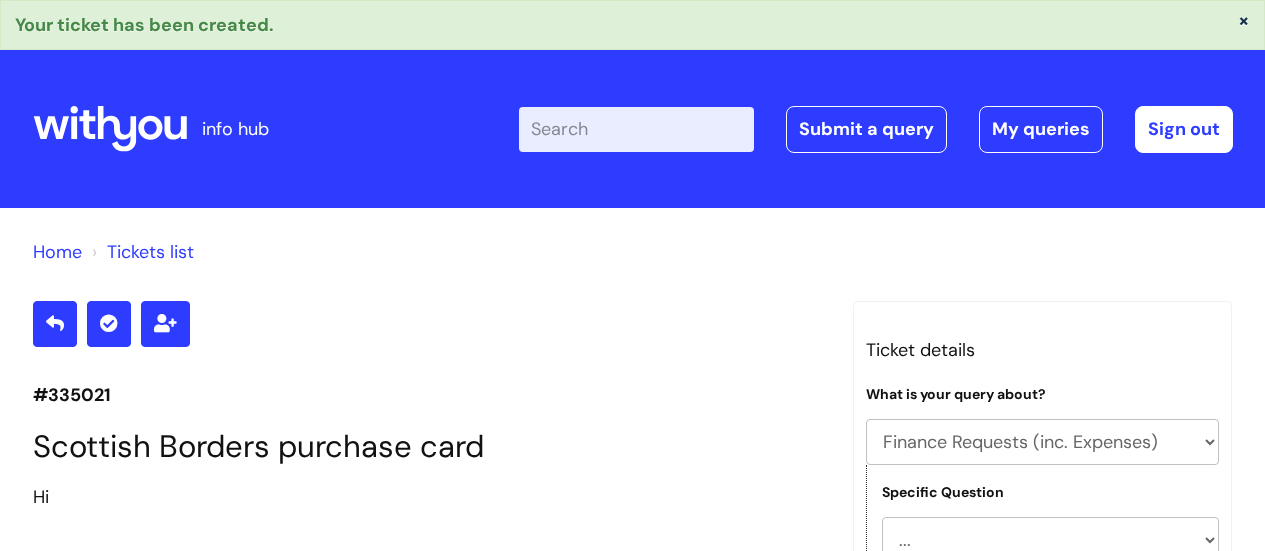 select on "Finance Requests (inc. Expenses)" 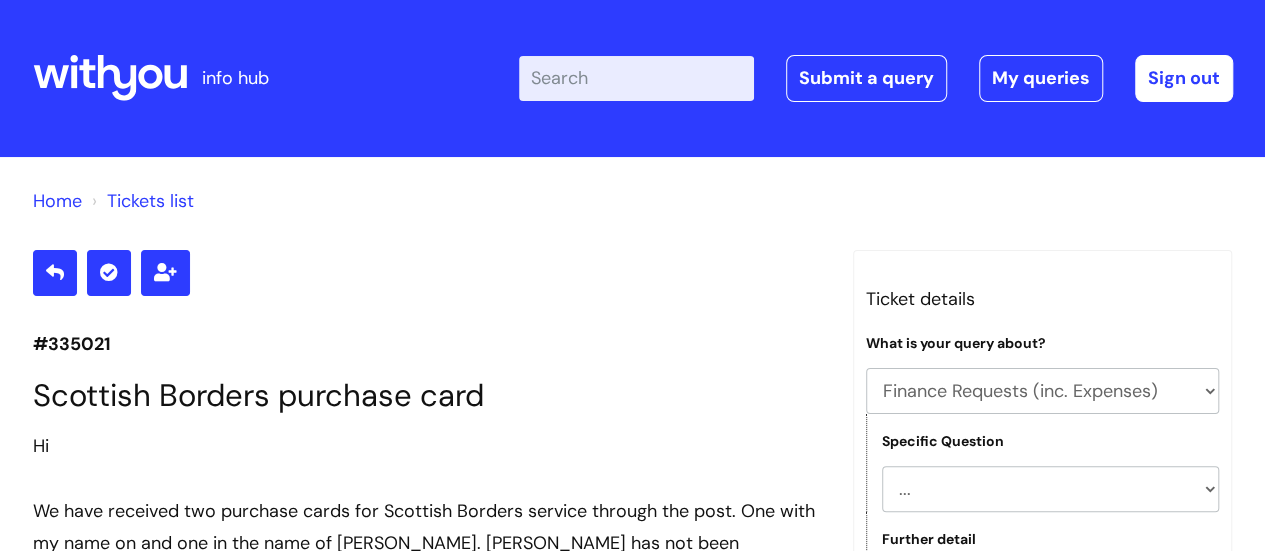 scroll, scrollTop: 0, scrollLeft: 0, axis: both 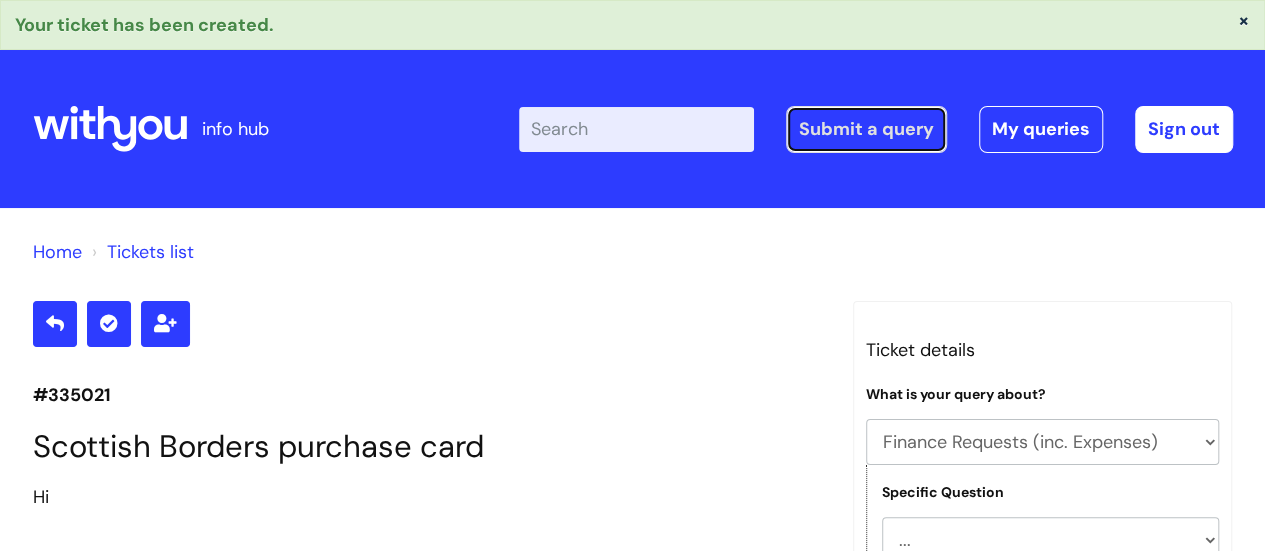click on "Submit a query" at bounding box center (866, 129) 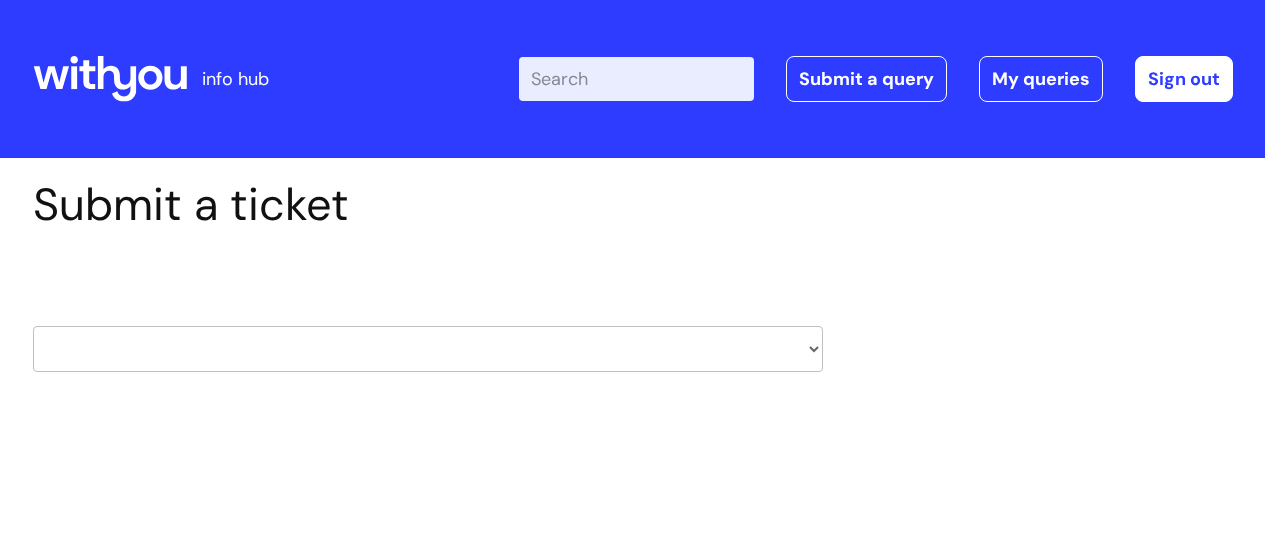scroll, scrollTop: 0, scrollLeft: 0, axis: both 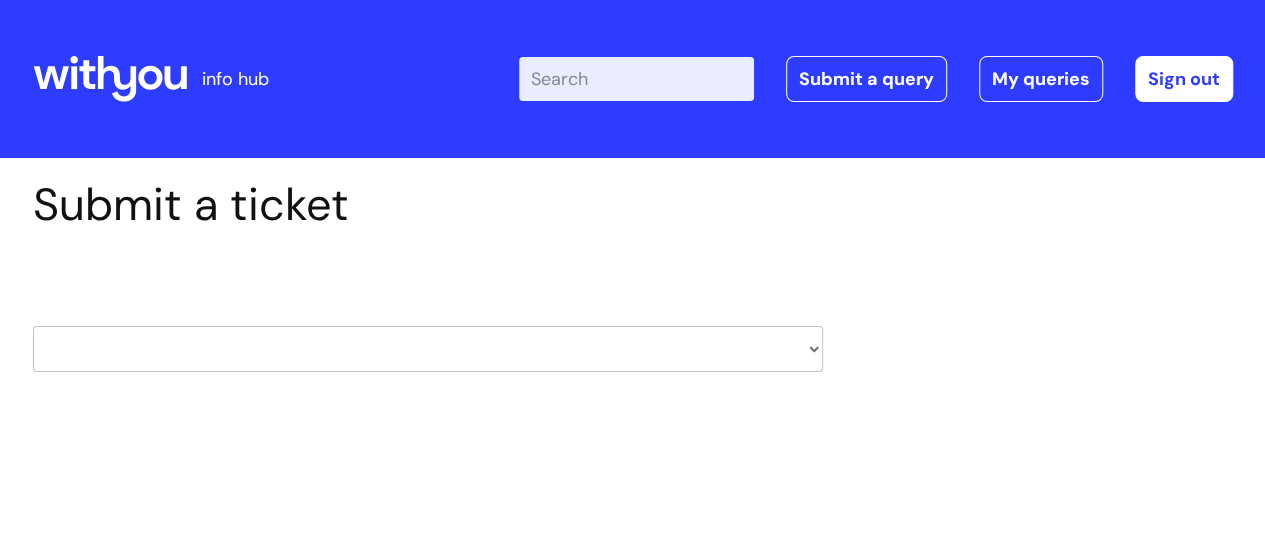 click on "HR / People
IT and Support
Clinical Drug Alerts
Finance Accounts
Data Support Team
Data Protection
External Communications
Learning and Development
Information Requests & Reports - Data Analysts
Insurance
Internal Communications
Pensions
Surrey NHS Talking Therapies
Payroll
Safeguarding" at bounding box center (428, 349) 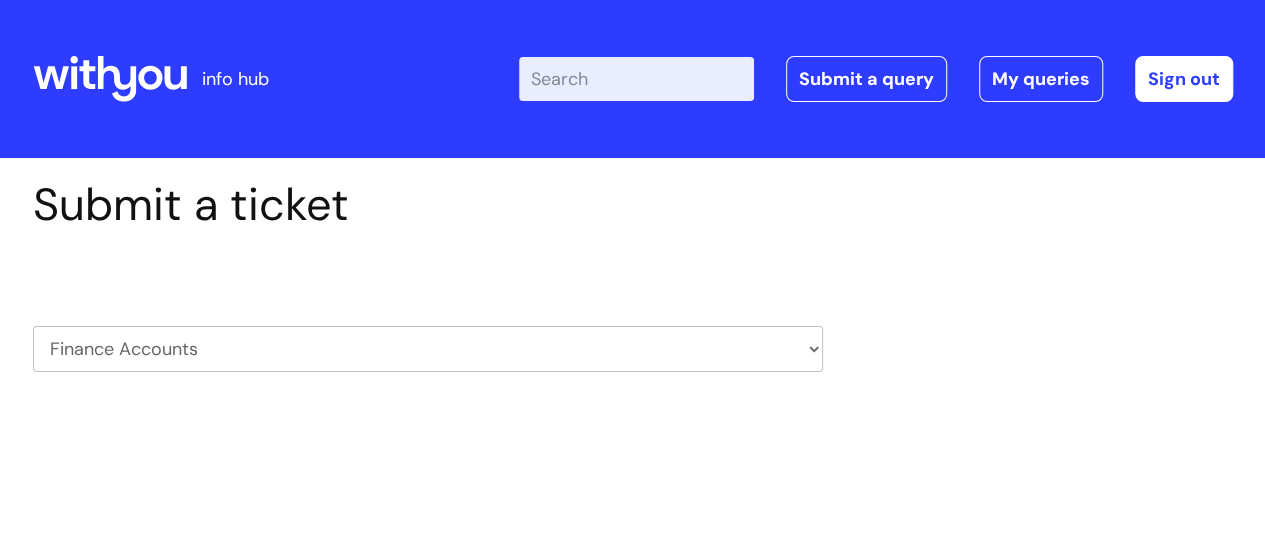 click on "HR / People
IT and Support
Clinical Drug Alerts
Finance Accounts
Data Support Team
Data Protection
External Communications
Learning and Development
Information Requests & Reports - Data Analysts
Insurance
Internal Communications
Pensions
Surrey NHS Talking Therapies
Payroll
Safeguarding" at bounding box center (428, 349) 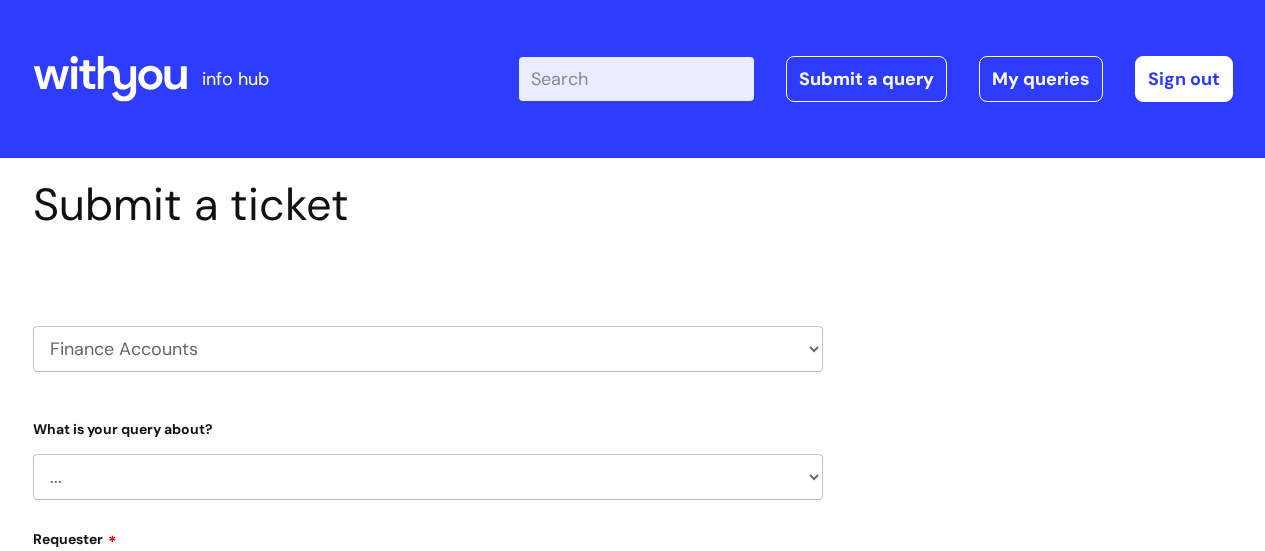 scroll, scrollTop: 0, scrollLeft: 0, axis: both 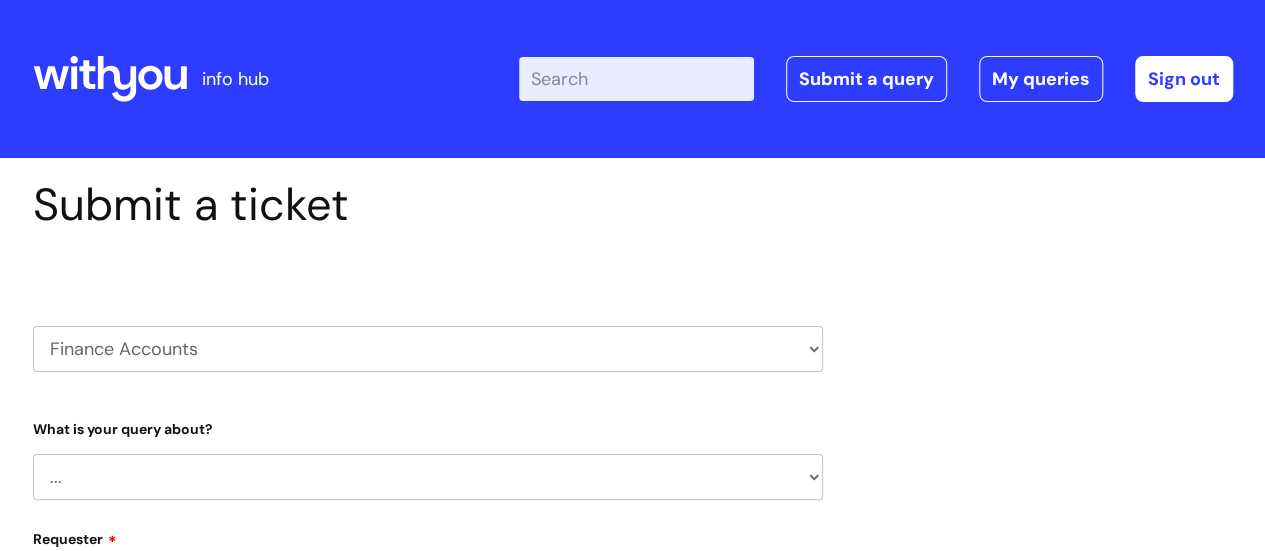 click on "What is your query about?
...
Finance Systems
Finance Requests (inc. Expenses)
Invoices
Research Specific Question Further detail" at bounding box center (428, 456) 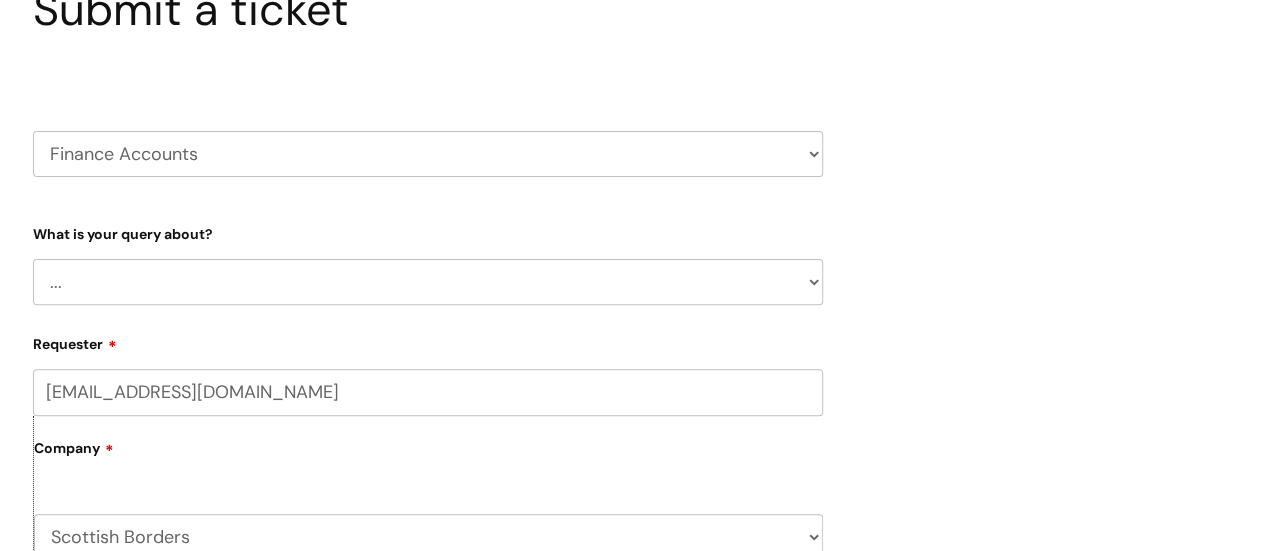 scroll, scrollTop: 200, scrollLeft: 0, axis: vertical 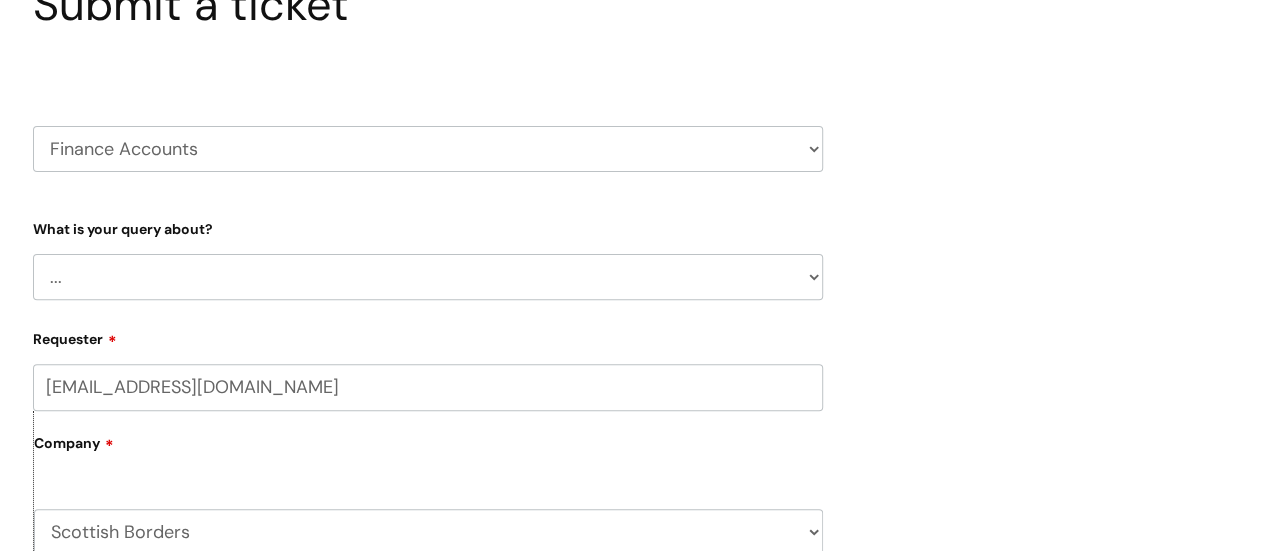 click on "...
Finance Systems
Finance Requests (inc. Expenses)
Invoices
Research" at bounding box center [428, 277] 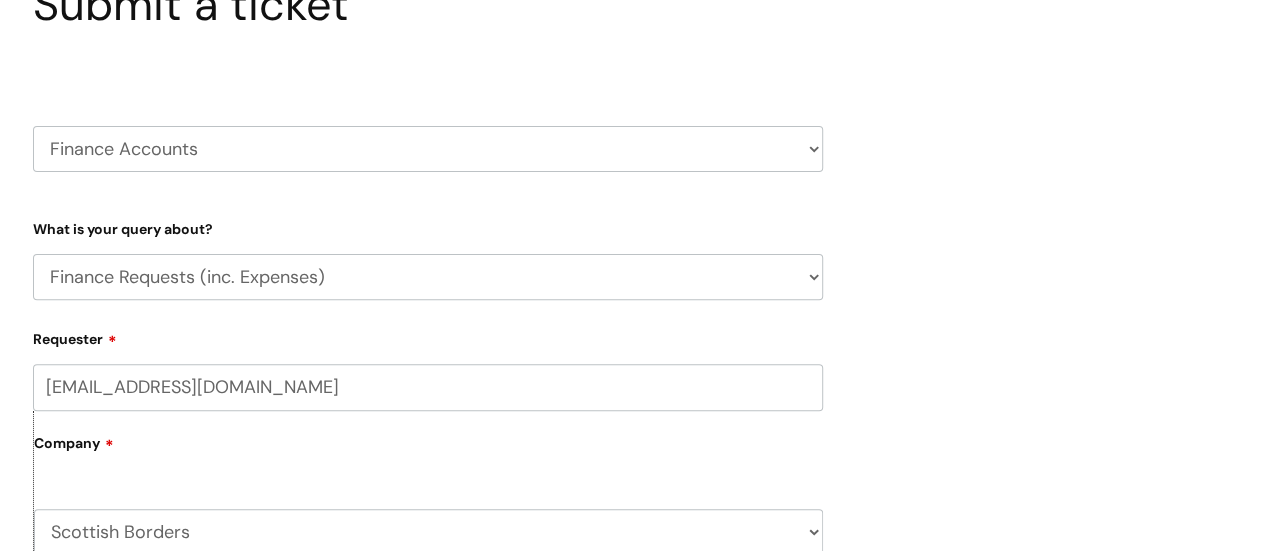 click on "...
Finance Systems
Finance Requests (inc. Expenses)
Invoices
Research" at bounding box center (428, 277) 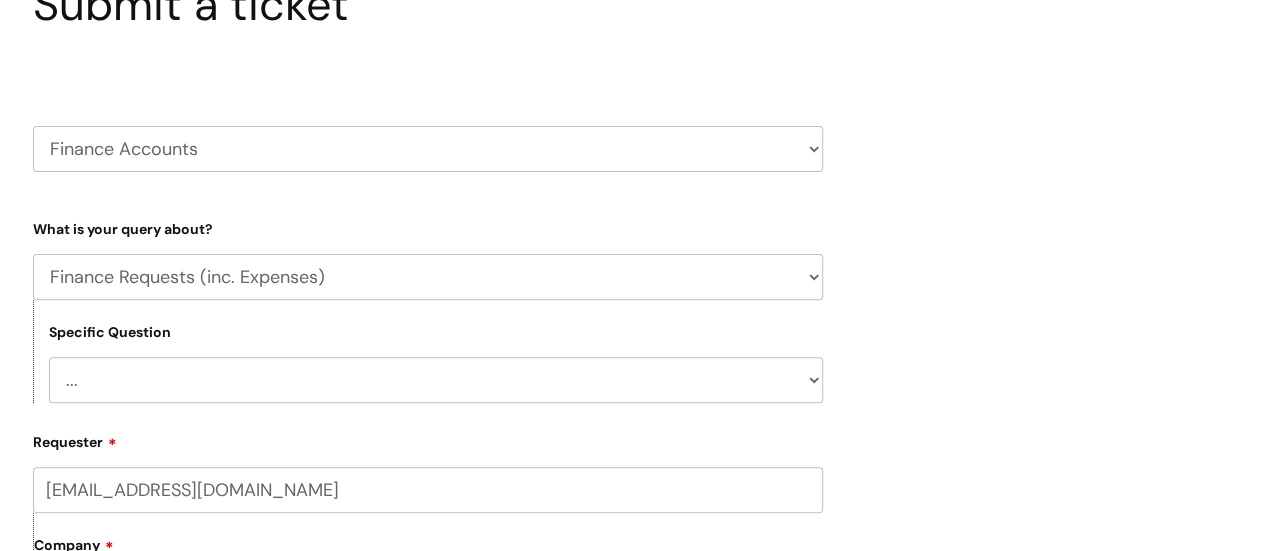 click on "HR / People
IT and Support
Clinical Drug Alerts
Finance Accounts
Data Support Team
Data Protection
External Communications
Learning and Development
Information Requests & Reports - Data Analysts
Insurance
Internal Communications
Pensions
Surrey NHS Talking Therapies
..." at bounding box center (428, 624) 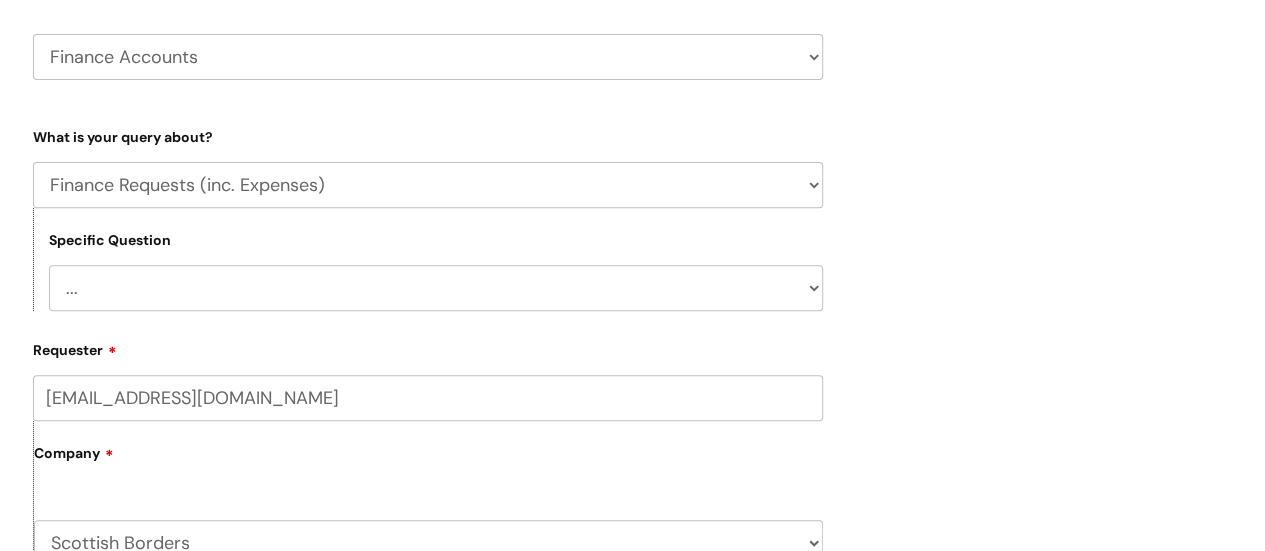 scroll, scrollTop: 400, scrollLeft: 0, axis: vertical 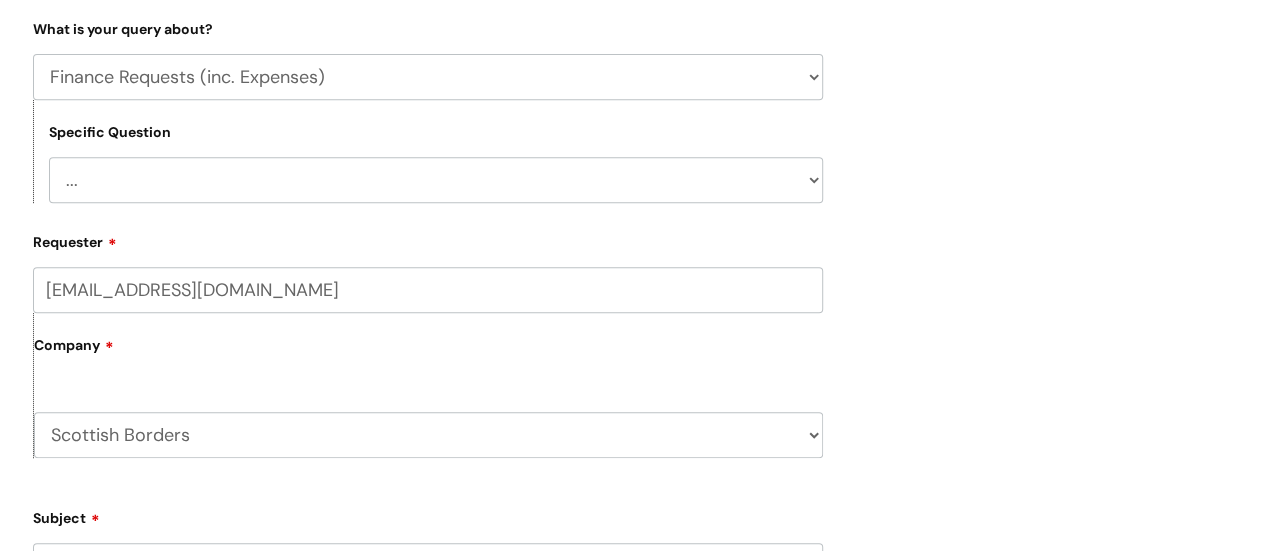 drag, startPoint x: 353, startPoint y: 175, endPoint x: 346, endPoint y: 183, distance: 10.630146 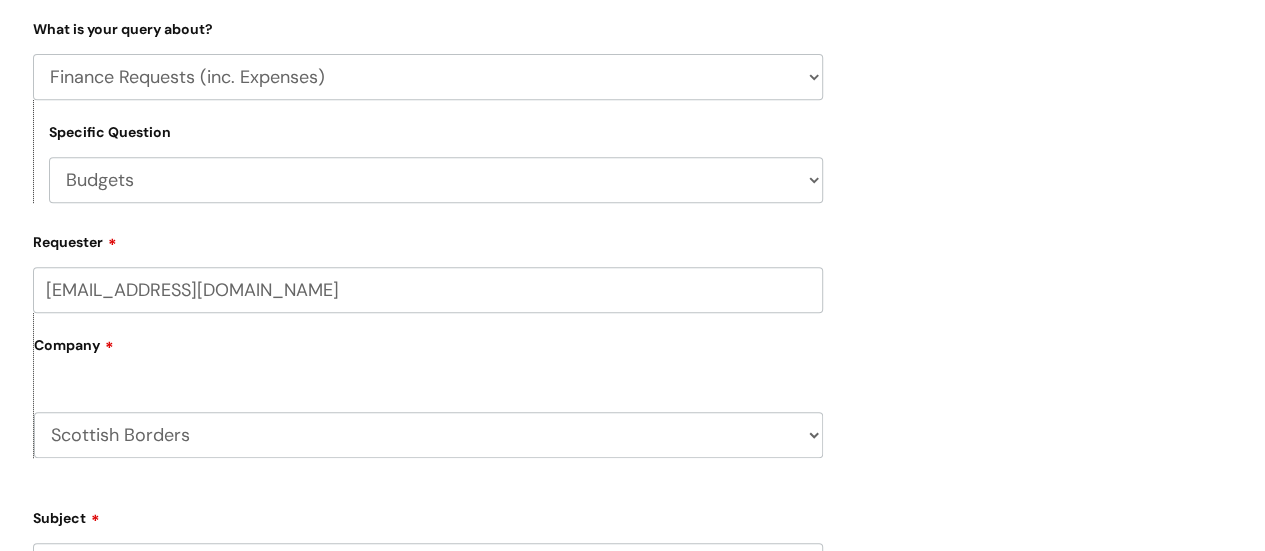 click on "... Budgets Expenses Getting Edits/Revisions New Supplier Purchase cards/ Petty Cash Cards" at bounding box center (436, 180) 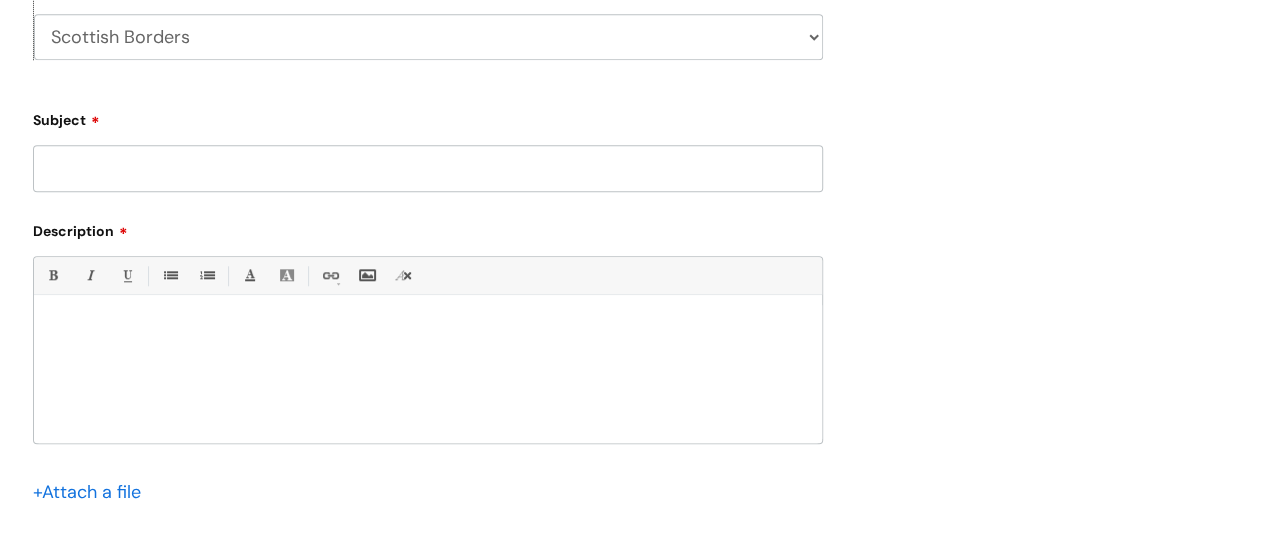 scroll, scrollTop: 800, scrollLeft: 0, axis: vertical 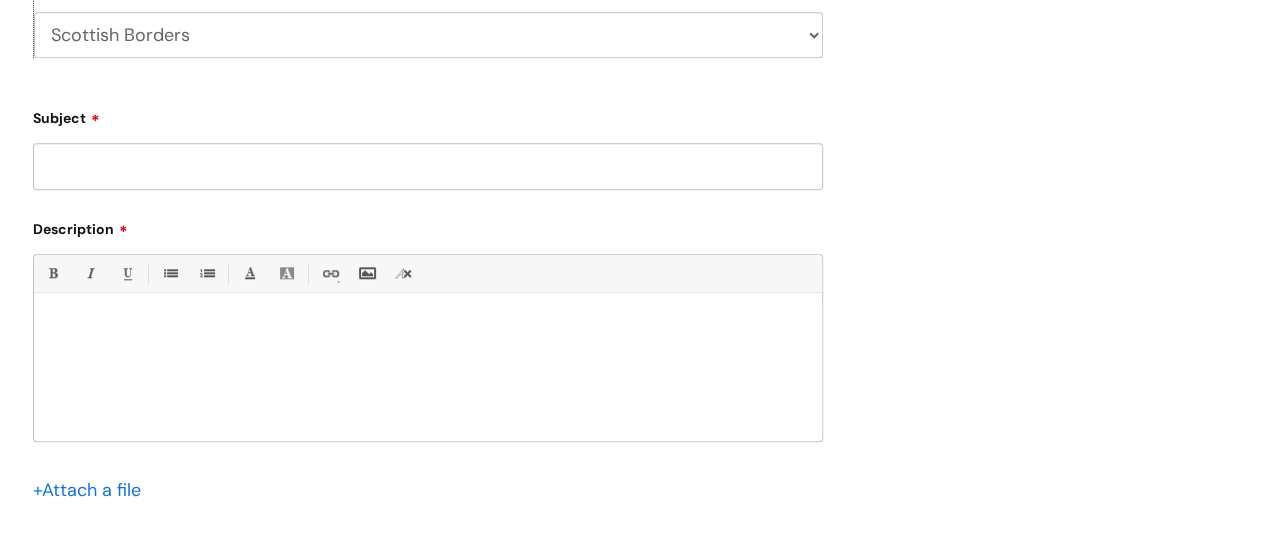 click on "Subject" at bounding box center (428, 166) 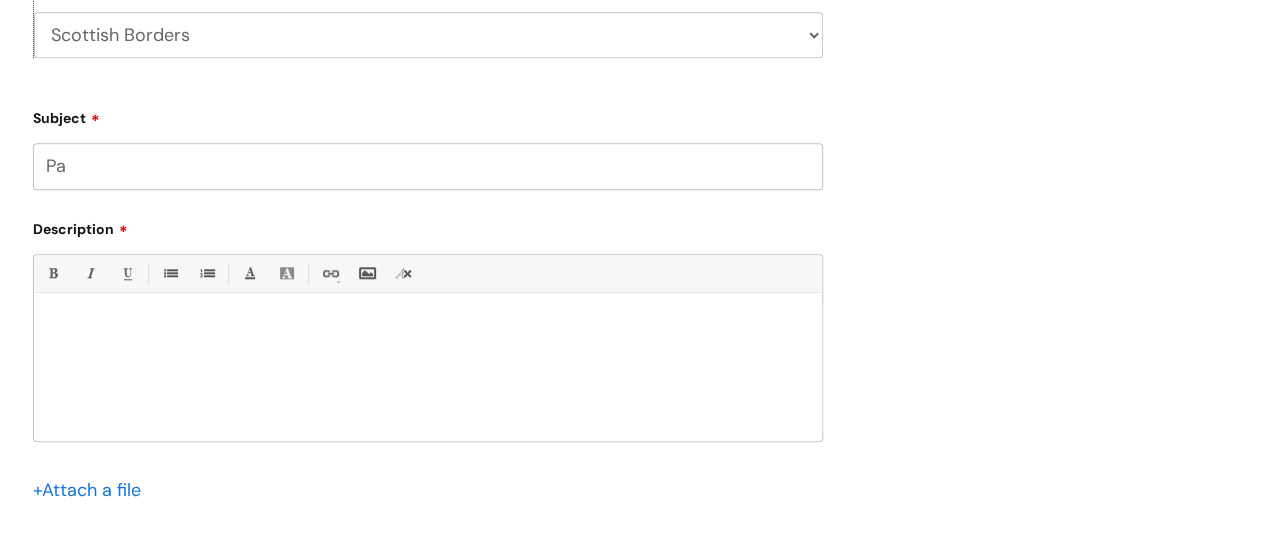 type on "P" 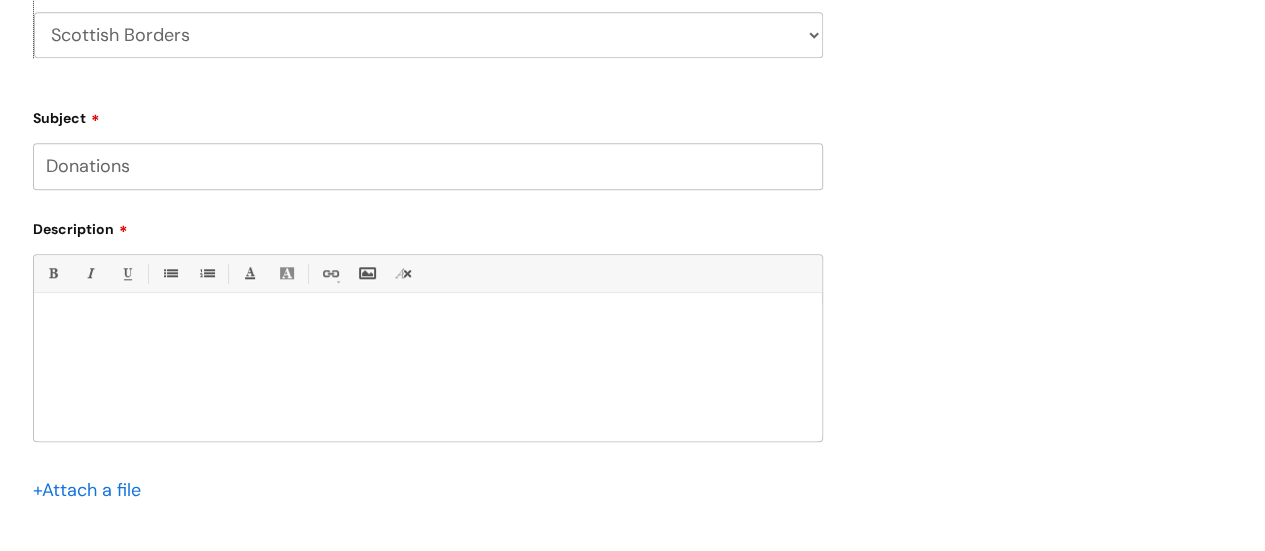 type on "Donations" 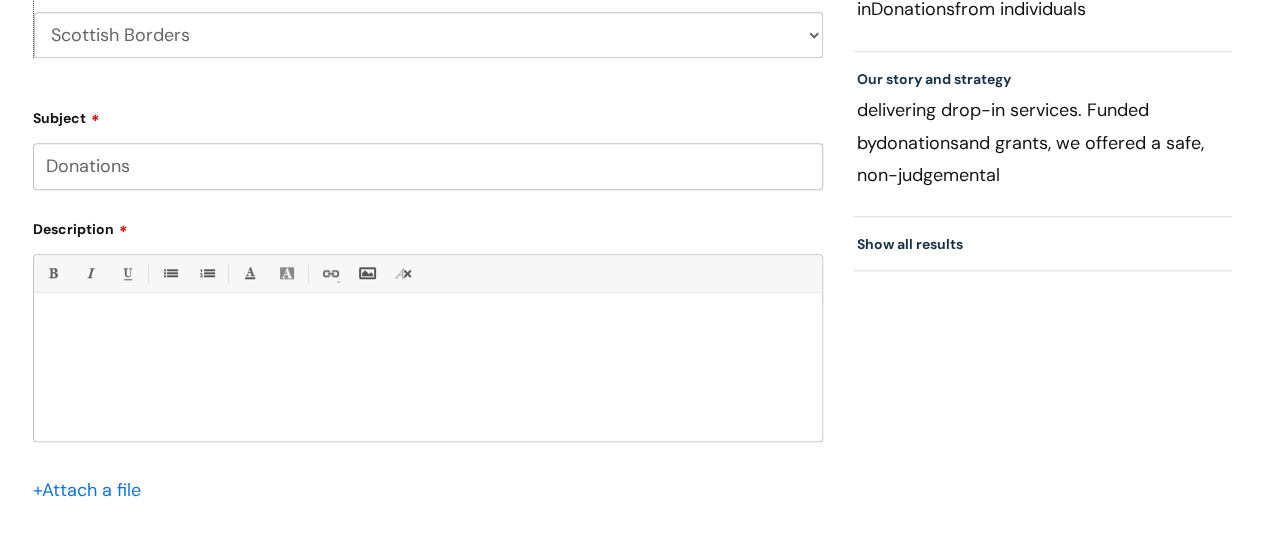 type 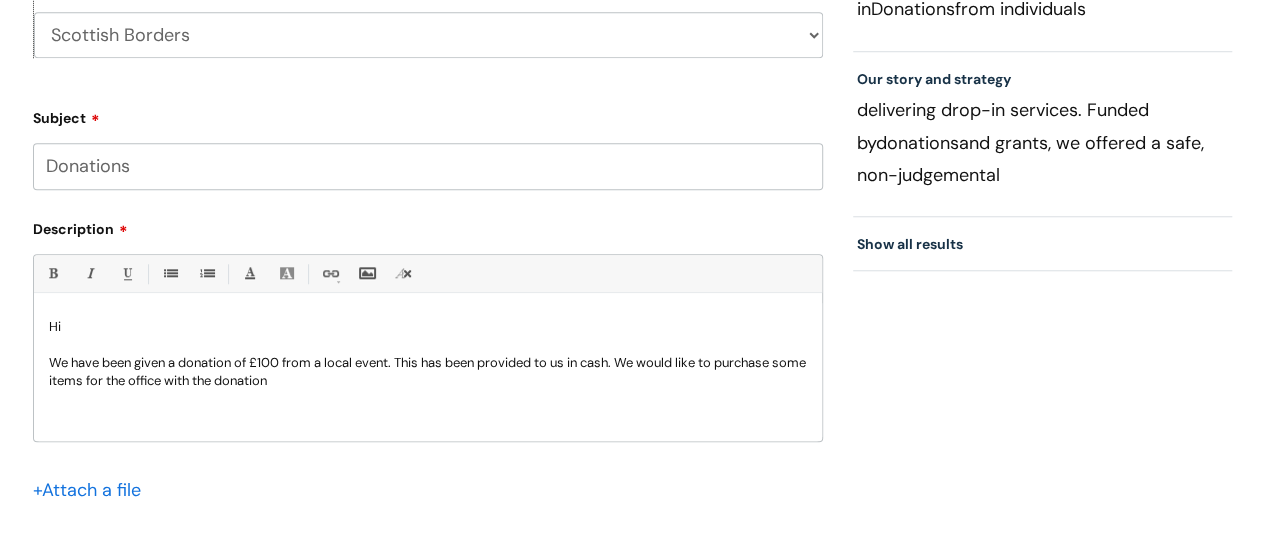 click on "We have been given a donation of £100 from a local event. This has been provided to us in cash. We would like to purchase some items for the office with the donation" at bounding box center (428, 372) 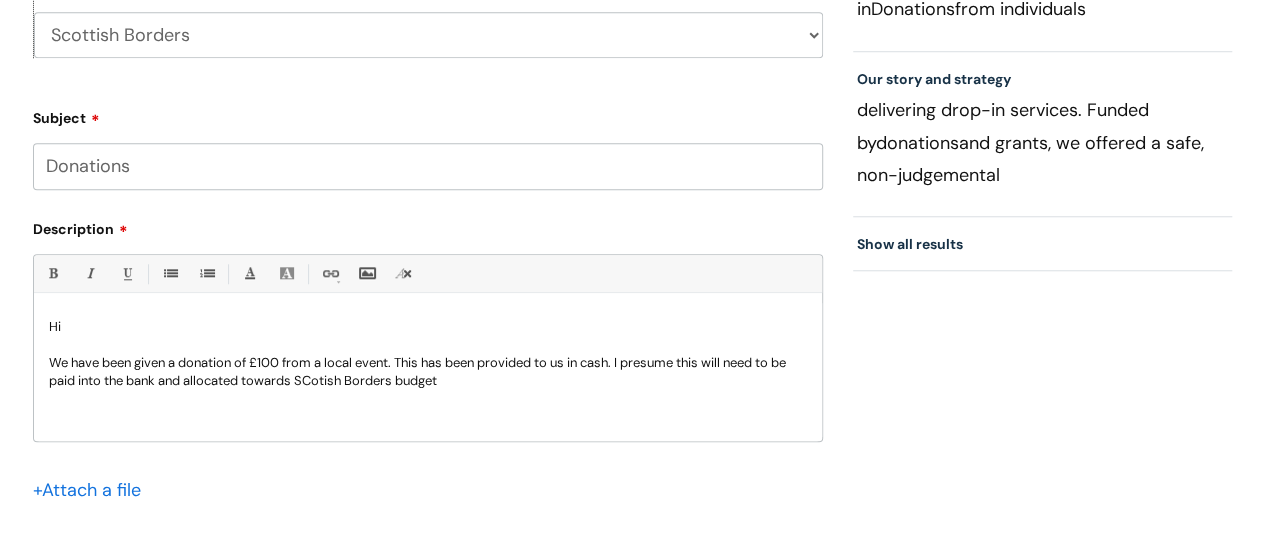 click on "We have been given a donation of £100 from a local event. This has been provided to us in cash. I presume this will need to be paid into the bank and allocated towards SCotish Borders budget" at bounding box center [428, 372] 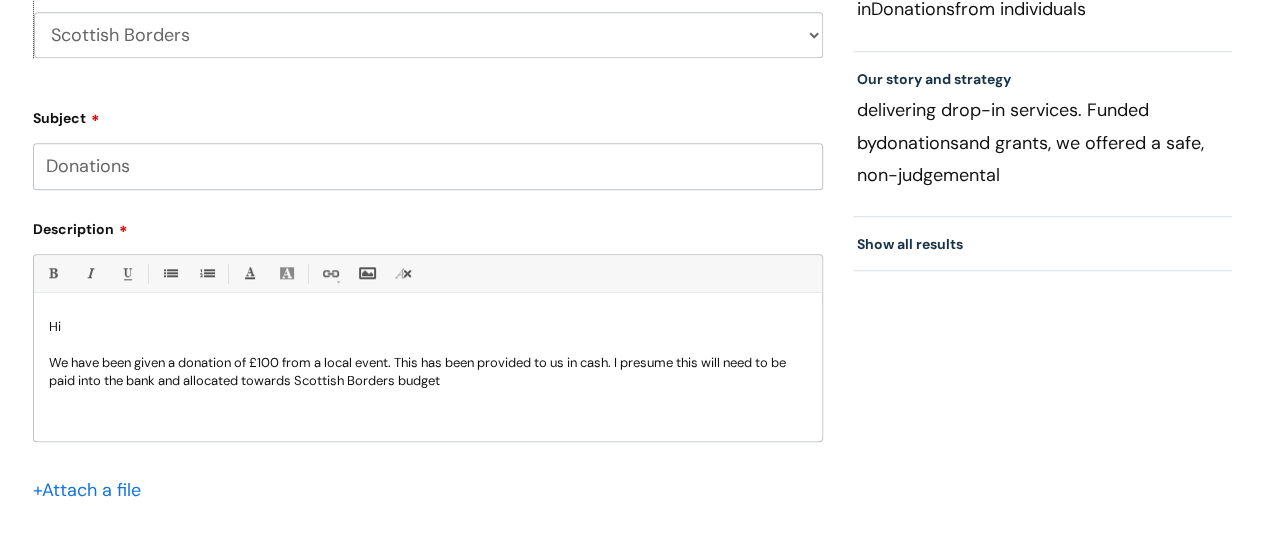 click on "We have been given a donation of £100 from a local event. This has been provided to us in cash. I presume this will need to be paid into the bank and allocated towards Scottish Borders budget" at bounding box center (428, 372) 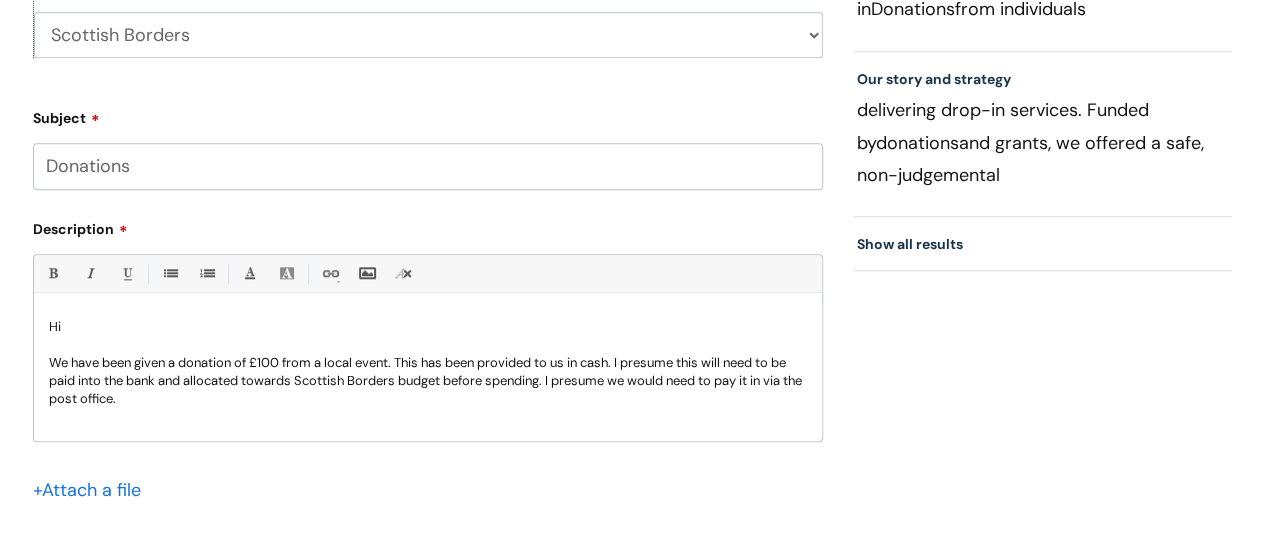 click on "We have been given a donation of £100 from a local event. This has been provided to us in cash. I presume this will need to be paid into the bank and allocated towards Scottish Borders budget before spending. I presume we would need to pay it in via the post office." at bounding box center [428, 381] 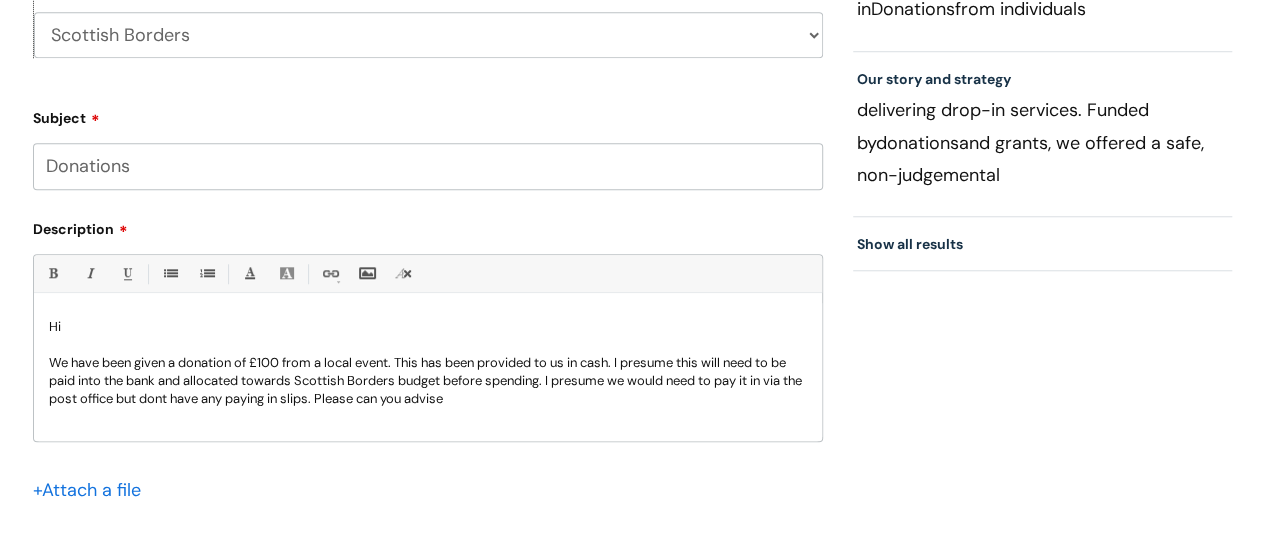 click on "We have been given a donation of £100 from a local event. This has been provided to us in cash. I presume this will need to be paid into the bank and allocated towards Scottish Borders budget before spending. I presume we would need to pay it in via the post office but dont have any paying in slips. Please can you advise" at bounding box center [428, 381] 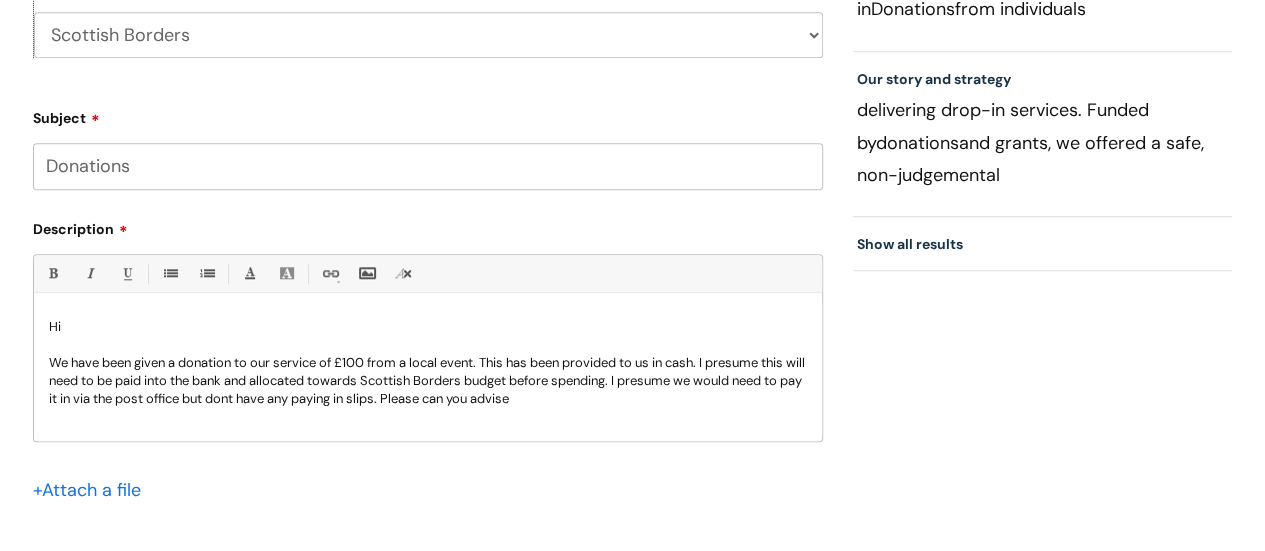 click on "We have been given a donation to our service of £100 from a local event. This has been provided to us in cash. I presume this will need to be paid into the bank and allocated towards Scottish Borders budget before spending. I presume we would need to pay it in via the post office but dont have any paying in slips. Please can you advise" at bounding box center (428, 381) 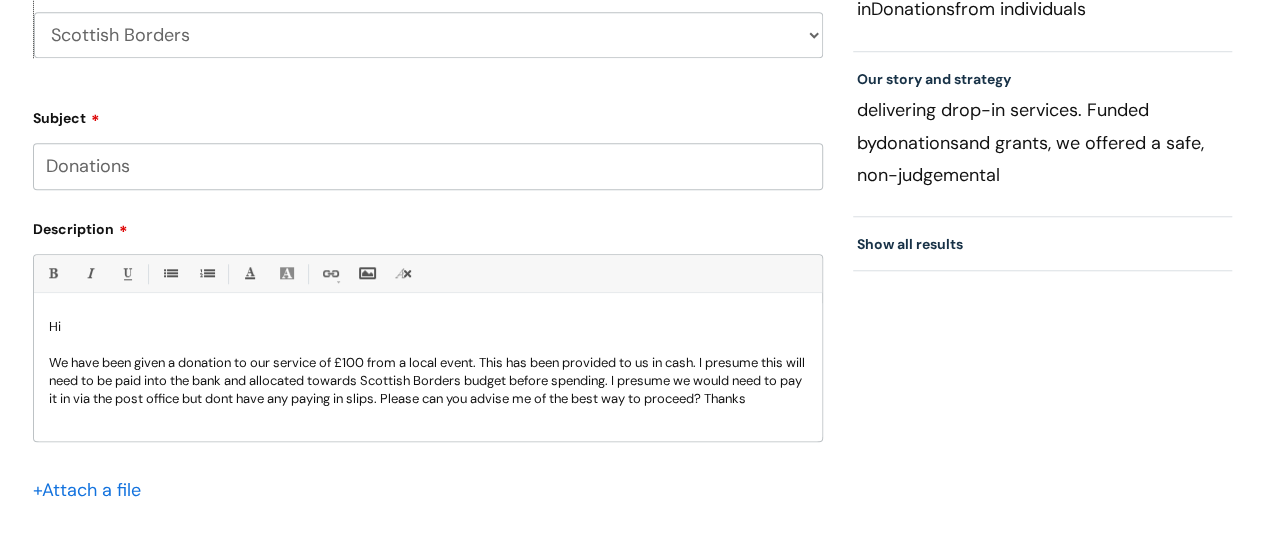 click on "We have been given a donation to our service of £100 from a local event. This has been provided to us in cash. I presume this will need to be paid into the bank and allocated towards Scottish Borders budget before spending. I presume we would need to pay it in via the post office but dont have any paying in slips. Please can you advise me of the best way to proceed? Thanks" at bounding box center (428, 381) 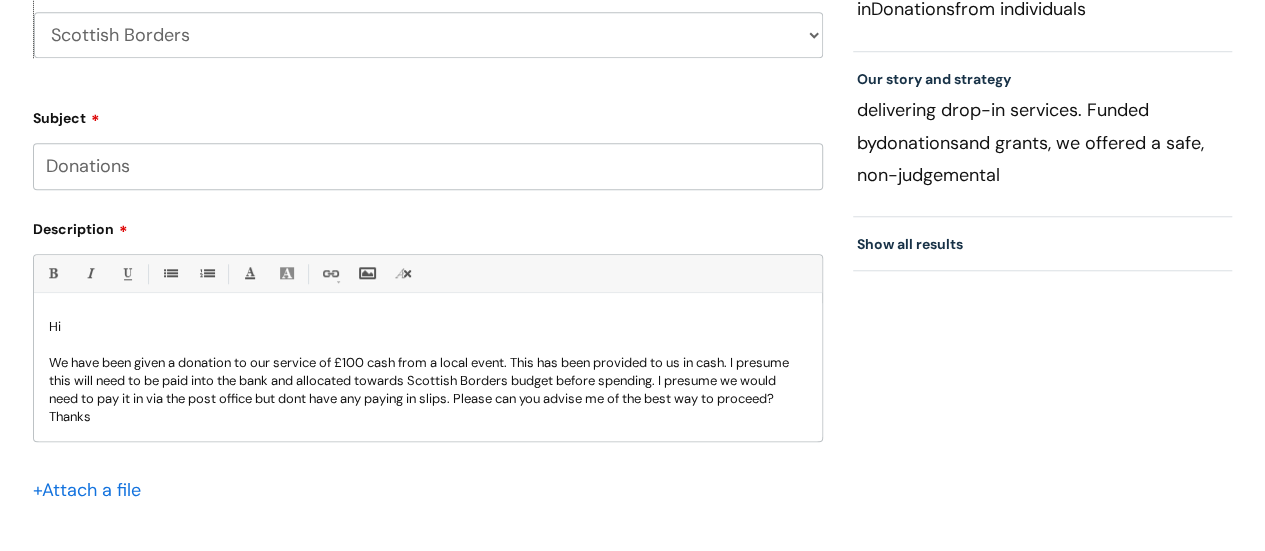 click on "We have been given a donation to our service of £100 cash from a local event. This has been provided to us in cash. I presume this will need to be paid into the bank and allocated towards Scottish Borders budget before spending. I presume we would need to pay it in via the post office but dont have any paying in slips. Please can you advise me of the best way to proceed? Thanks" at bounding box center [428, 390] 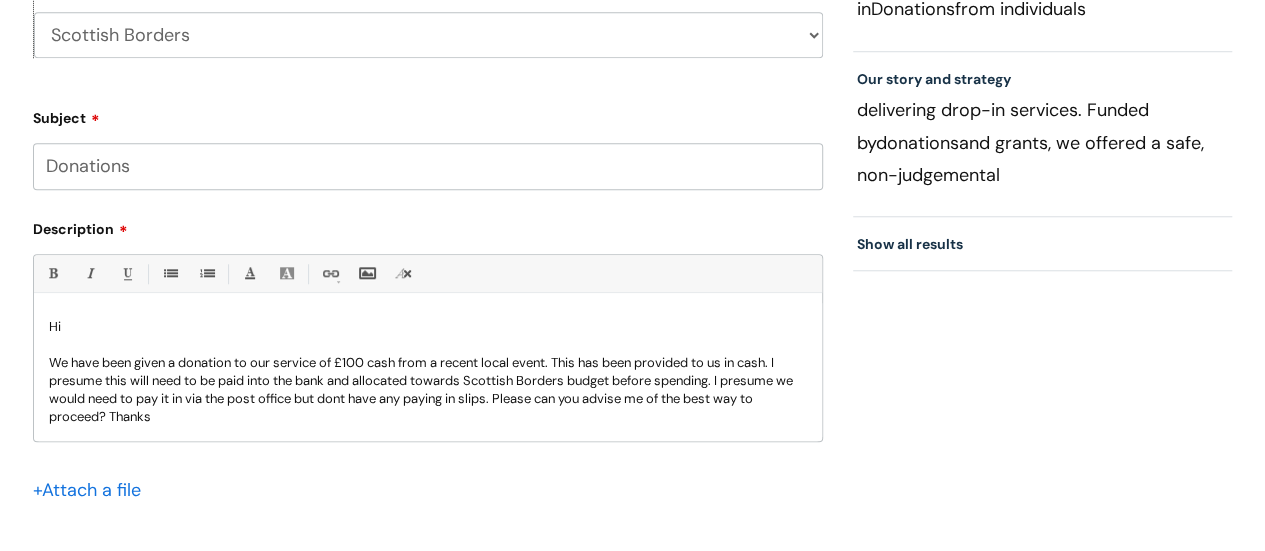 click on "We have been given a donation to our service of £100 cash from a recent local event. This has been provided to us in cash. I presume this will need to be paid into the bank and allocated towards Scottish Borders budget before spending. I presume we would need to pay it in via the post office but dont have any paying in slips. Please can you advise me of the best way to proceed? Thanks" at bounding box center (428, 390) 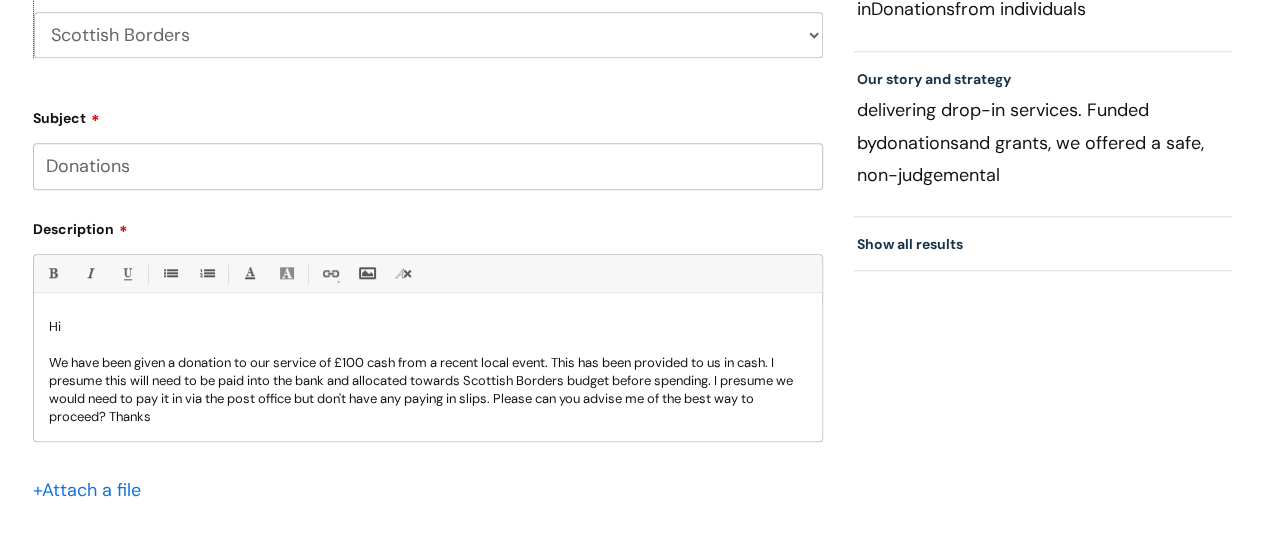 click on "We have been given a donation to our service of £100 cash from a recent local event. This has been provided to us in cash. I presume this will need to be paid into the bank and allocated towards Scottish Borders budget before spending. I presume we would need to pay it in via the post office but don't have any paying in slips. Please can you advise me of the best way to proceed? Thanks" at bounding box center [428, 390] 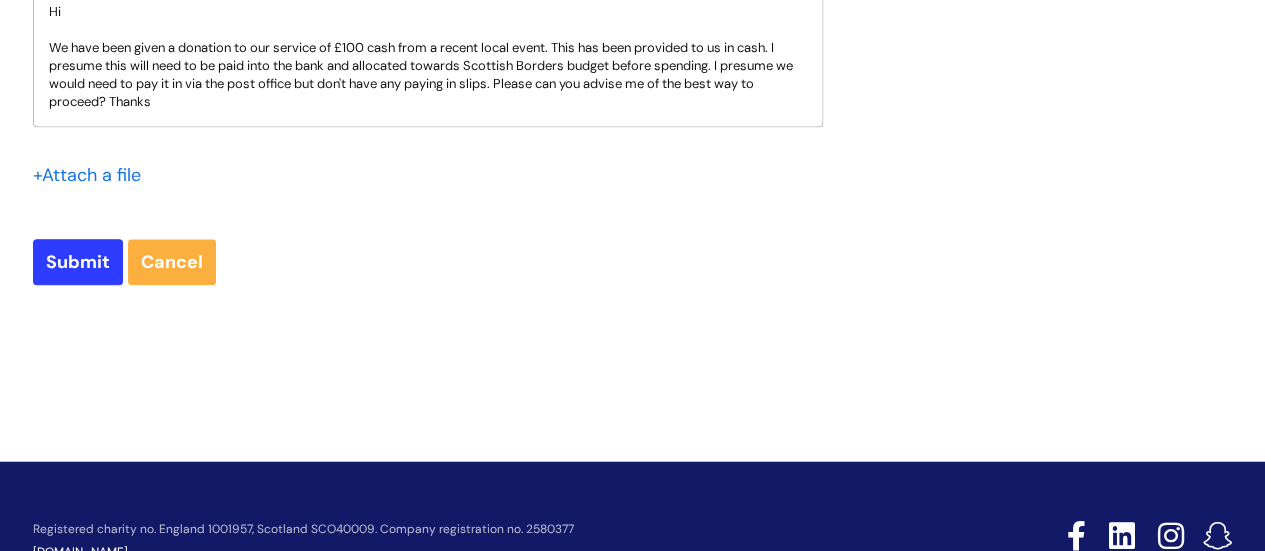 scroll, scrollTop: 1084, scrollLeft: 0, axis: vertical 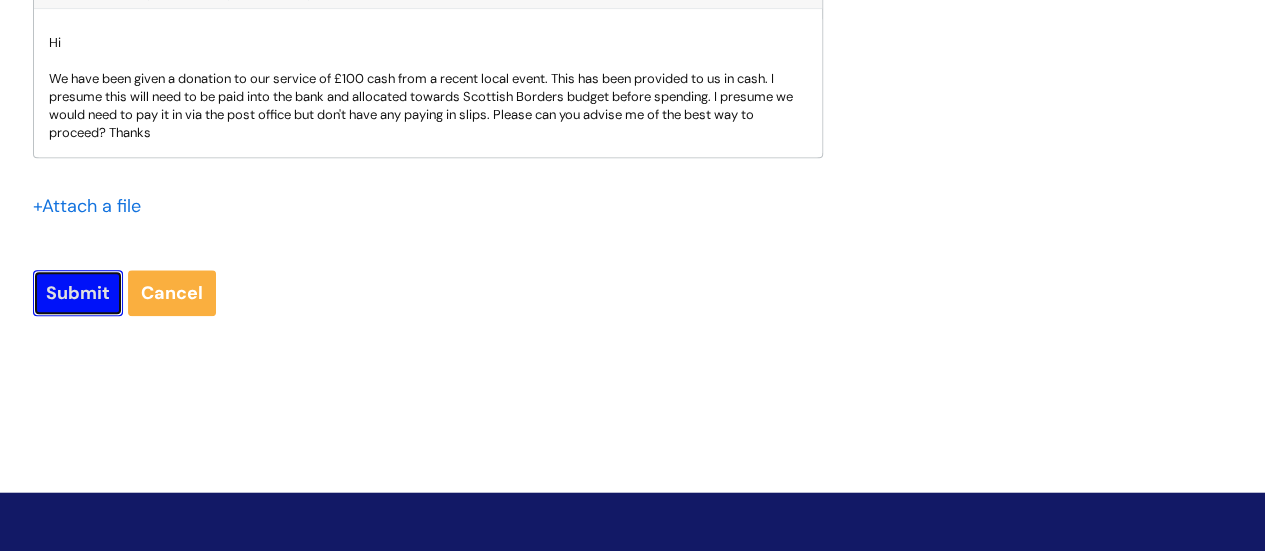 click on "Submit" at bounding box center [78, 293] 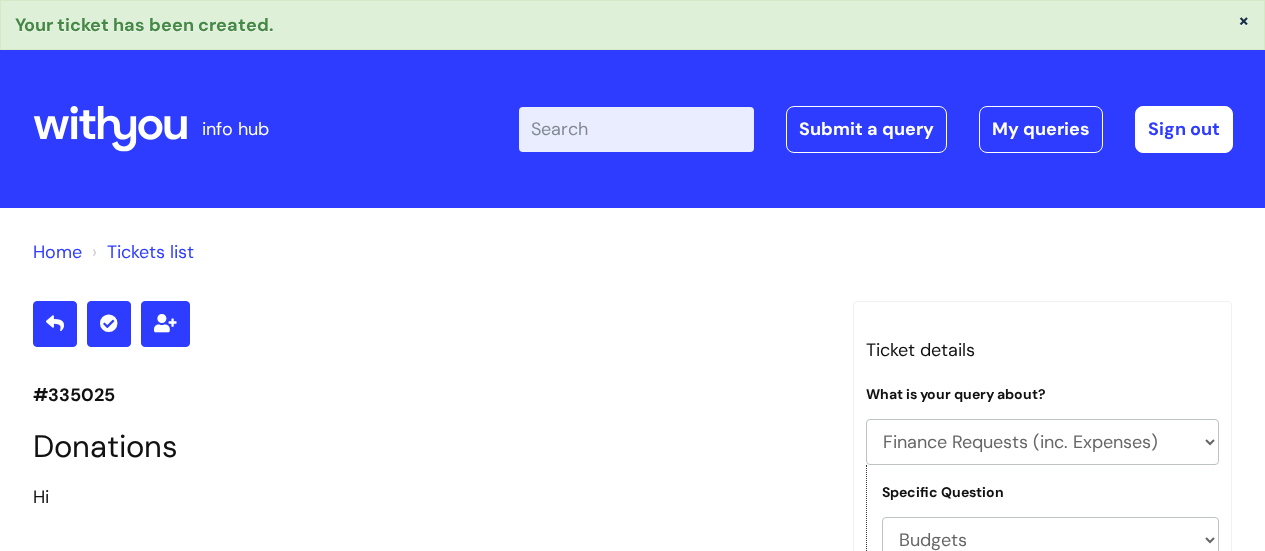 select on "Finance Requests (inc. Expenses)" 